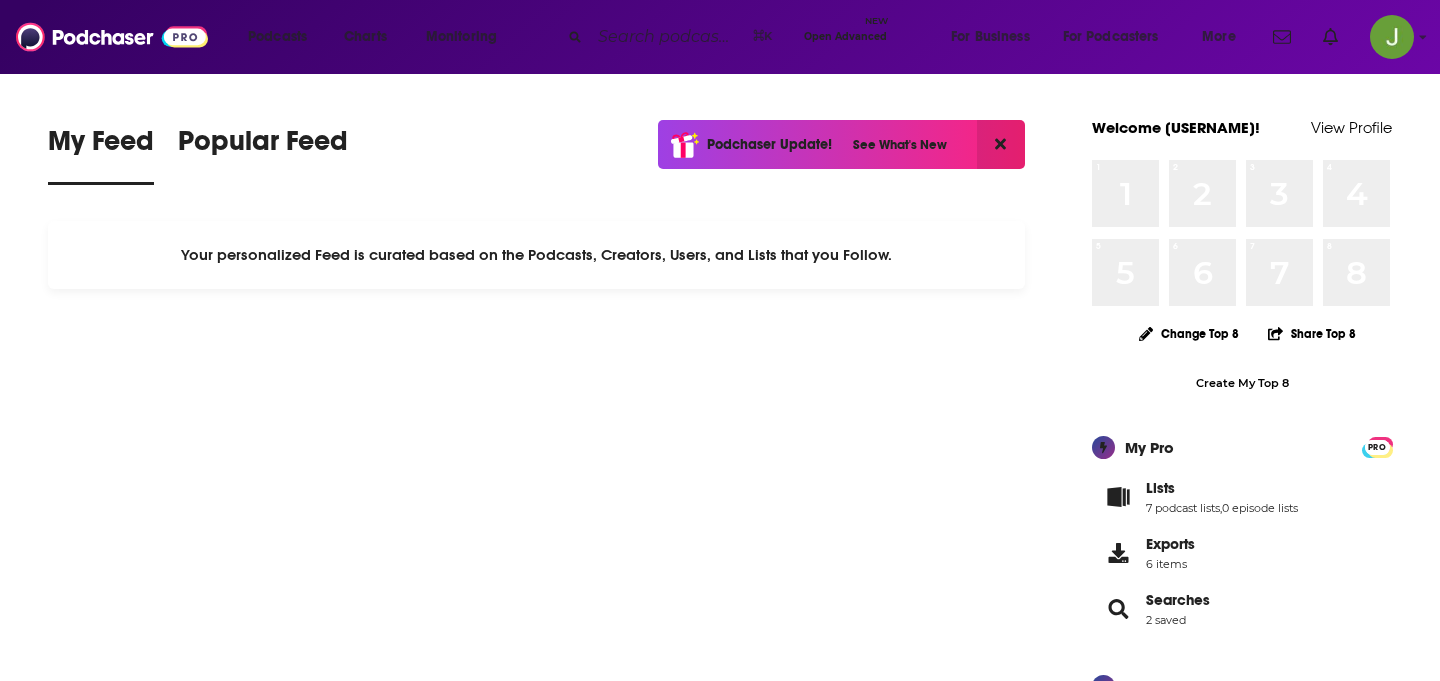 scroll, scrollTop: 0, scrollLeft: 0, axis: both 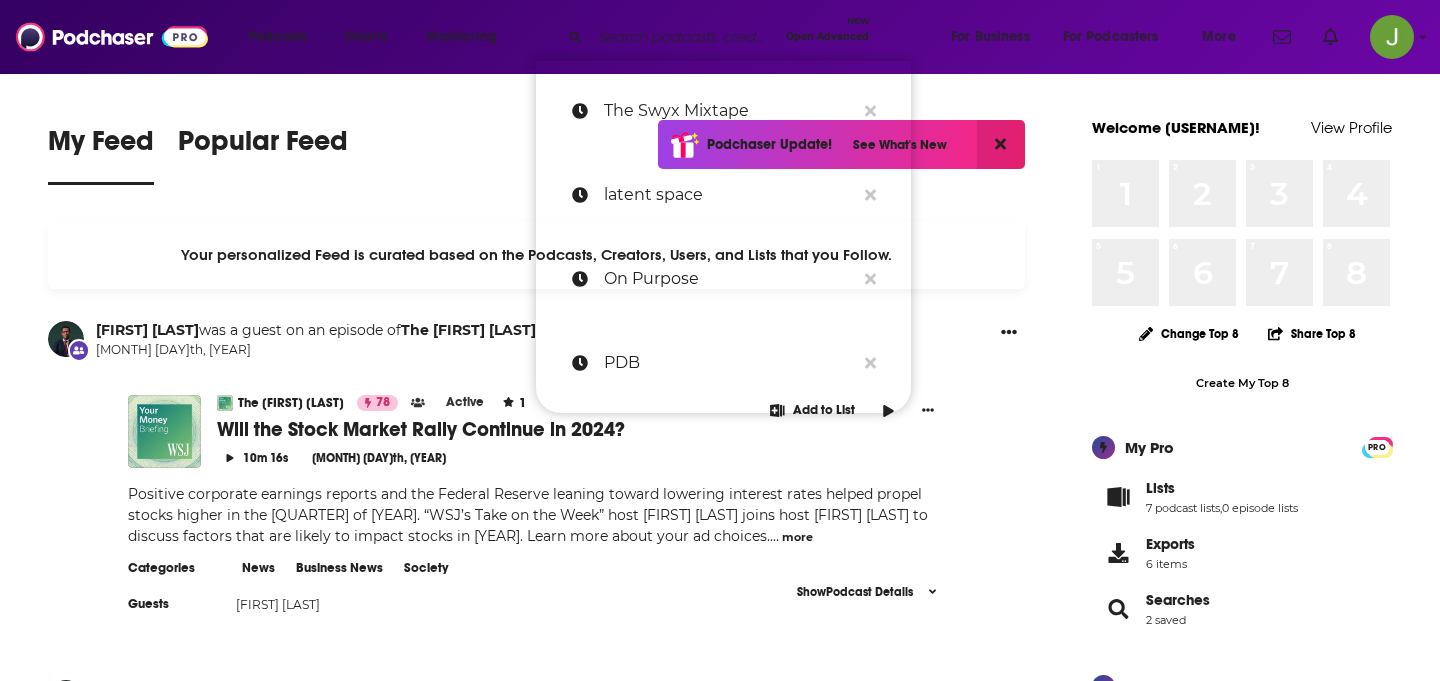 click at bounding box center [684, 37] 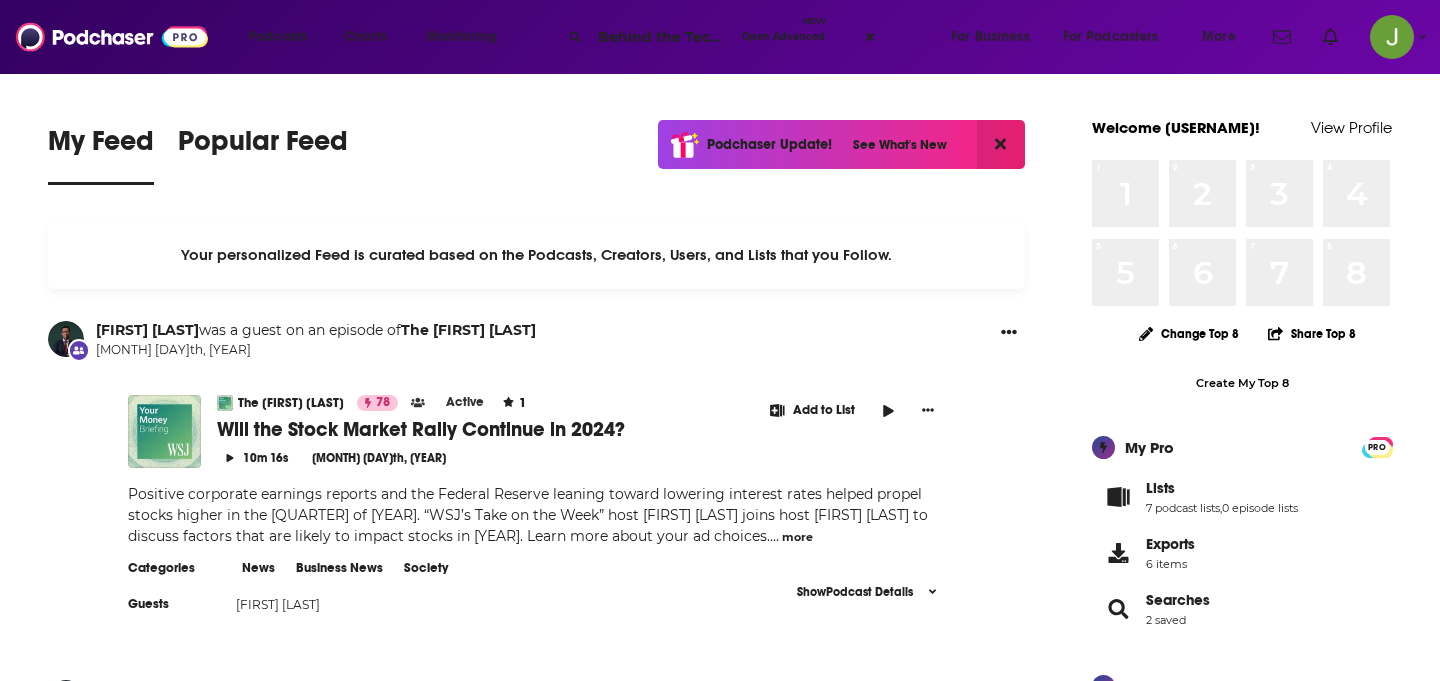 scroll, scrollTop: 0, scrollLeft: 125, axis: horizontal 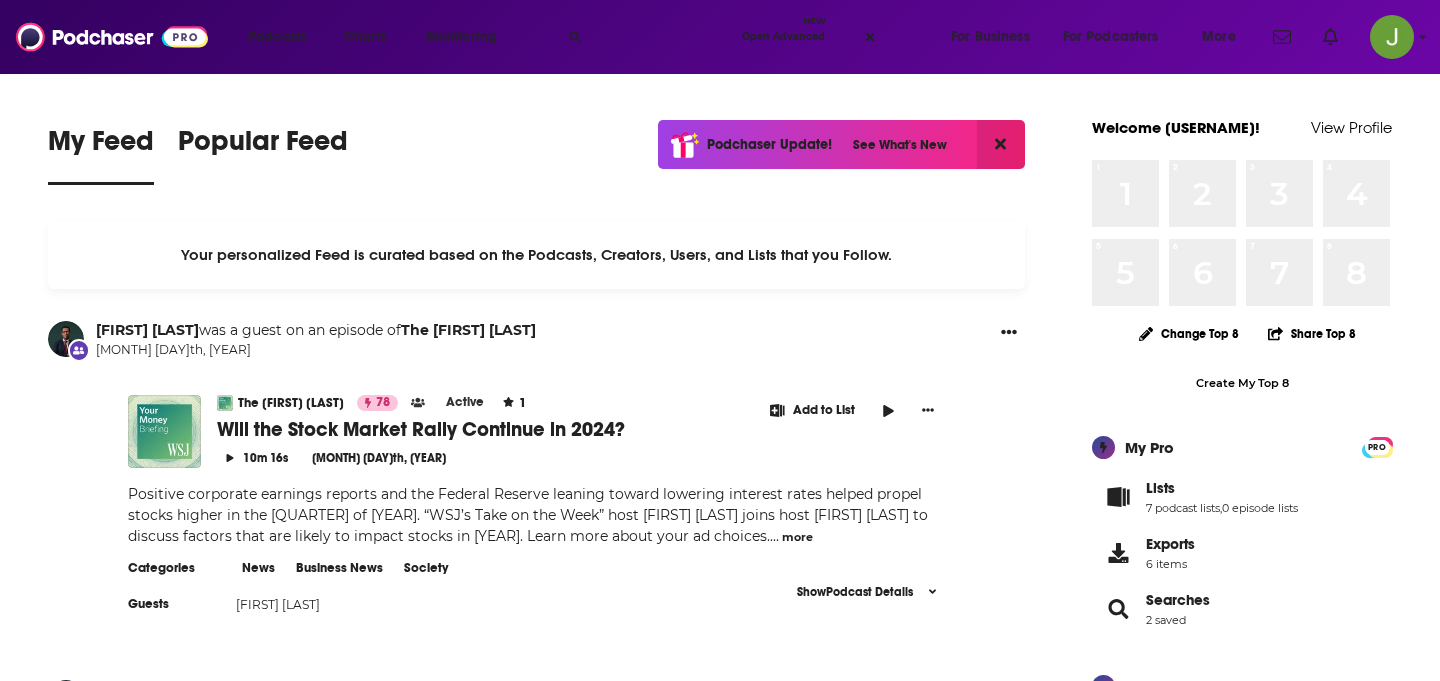 type on "Behind The Tech with Kevin Scott" 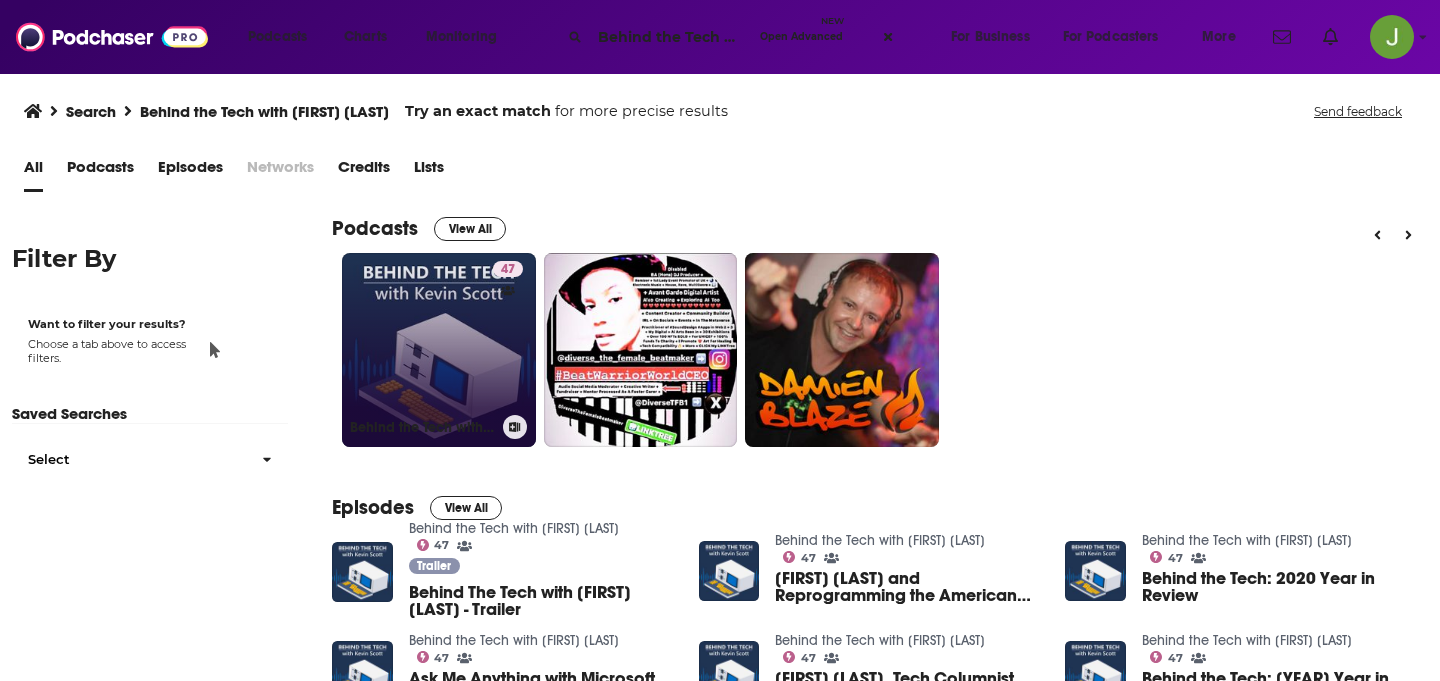click on "47 Behind The Tech with Kevin Scott" at bounding box center (439, 350) 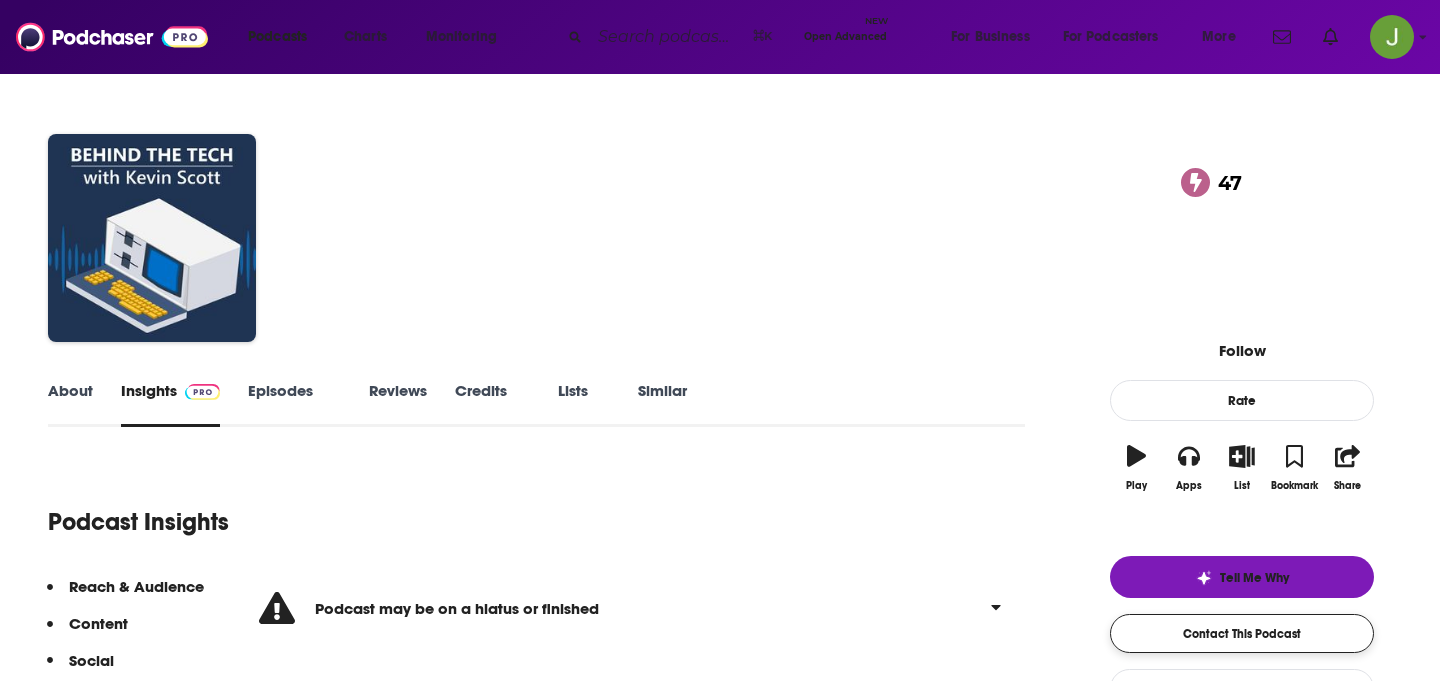 click on "Contact This Podcast" at bounding box center (1242, 633) 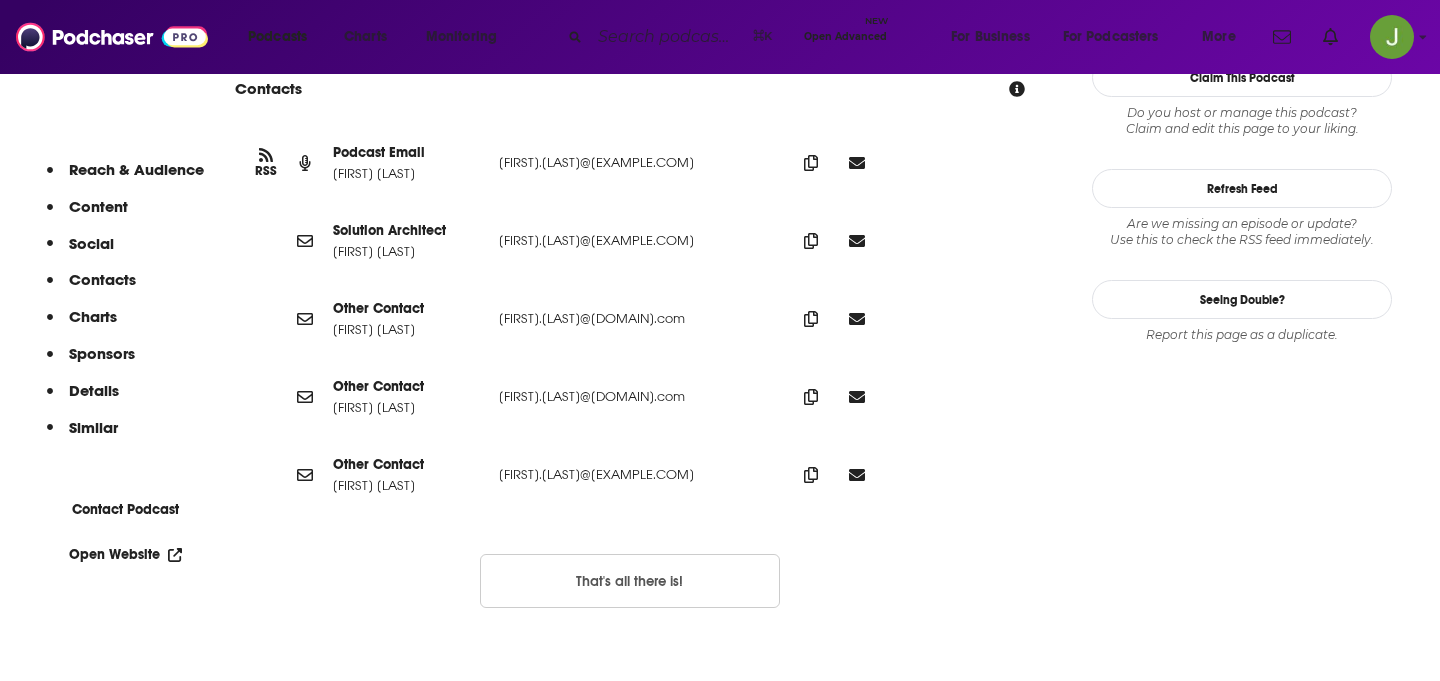 scroll, scrollTop: 1983, scrollLeft: 0, axis: vertical 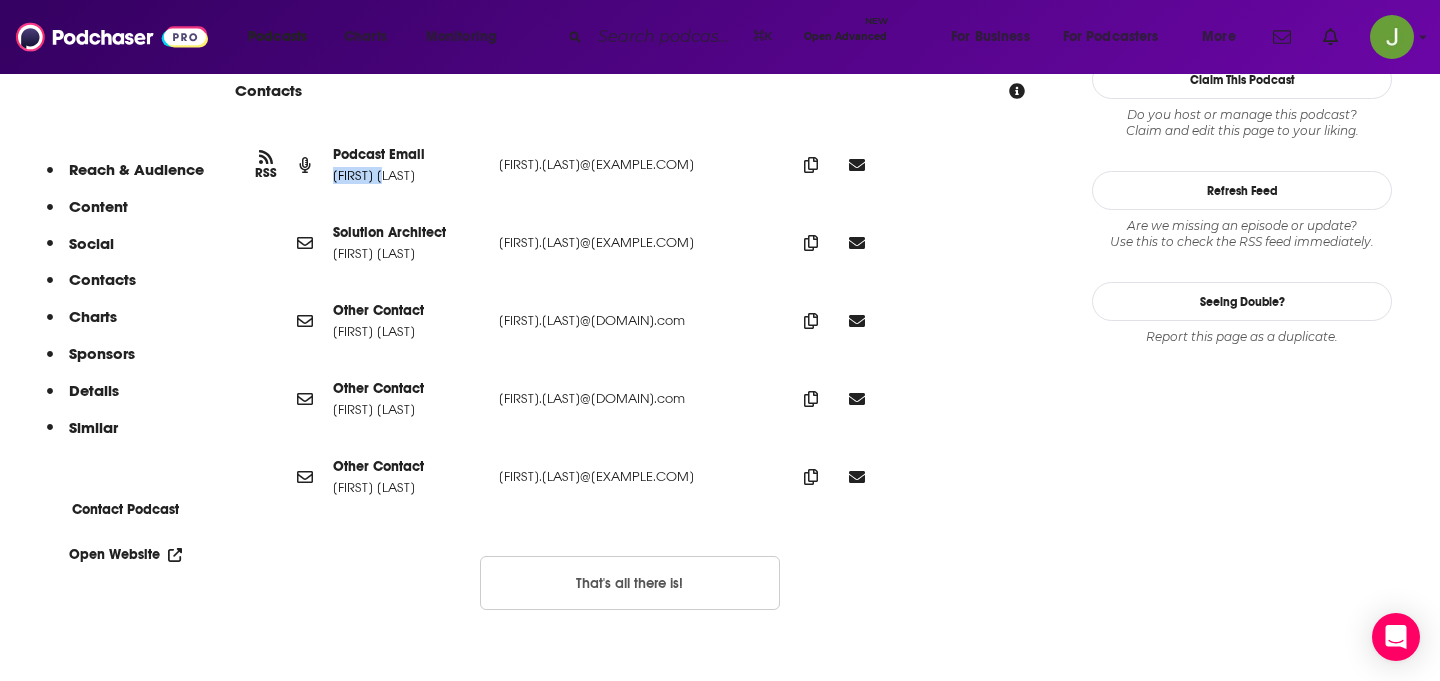 drag, startPoint x: 499, startPoint y: 191, endPoint x: 408, endPoint y: 187, distance: 91.08787 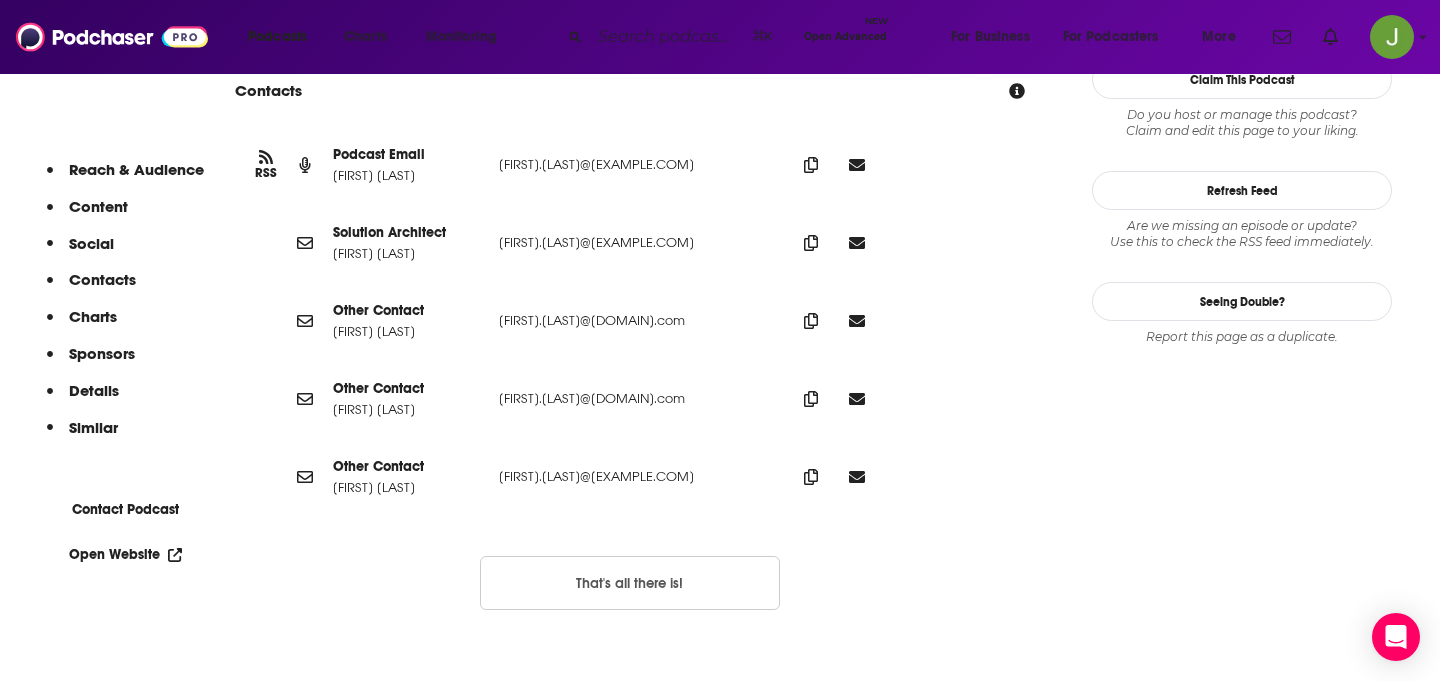 drag, startPoint x: 566, startPoint y: 174, endPoint x: 748, endPoint y: 175, distance: 182.00275 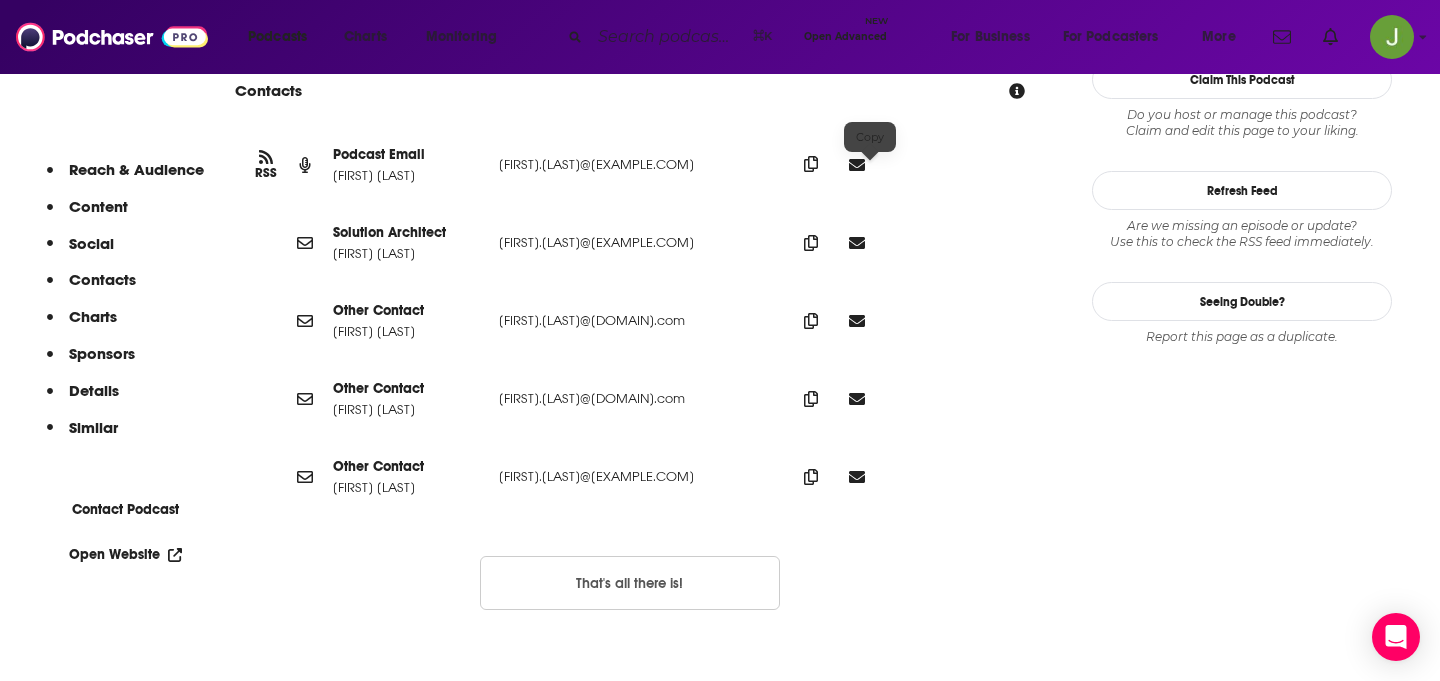 click at bounding box center (811, 164) 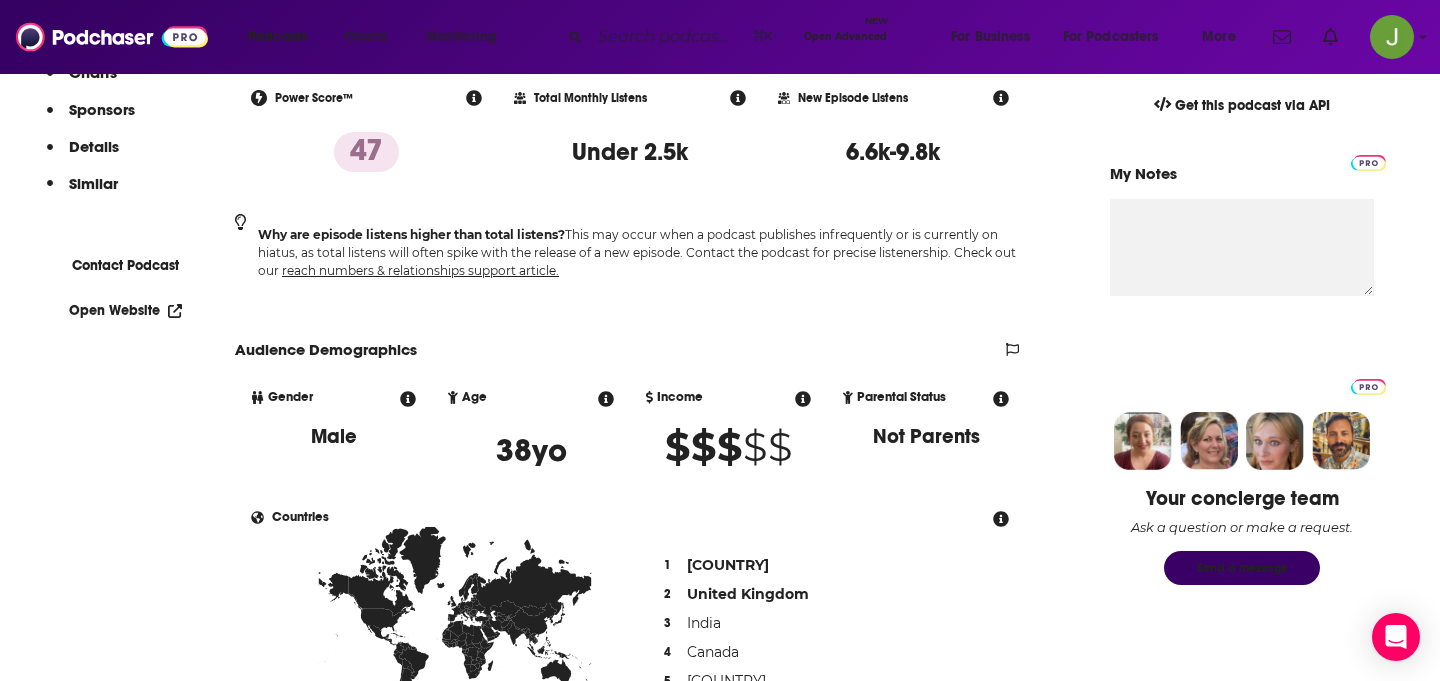 scroll, scrollTop: 0, scrollLeft: 0, axis: both 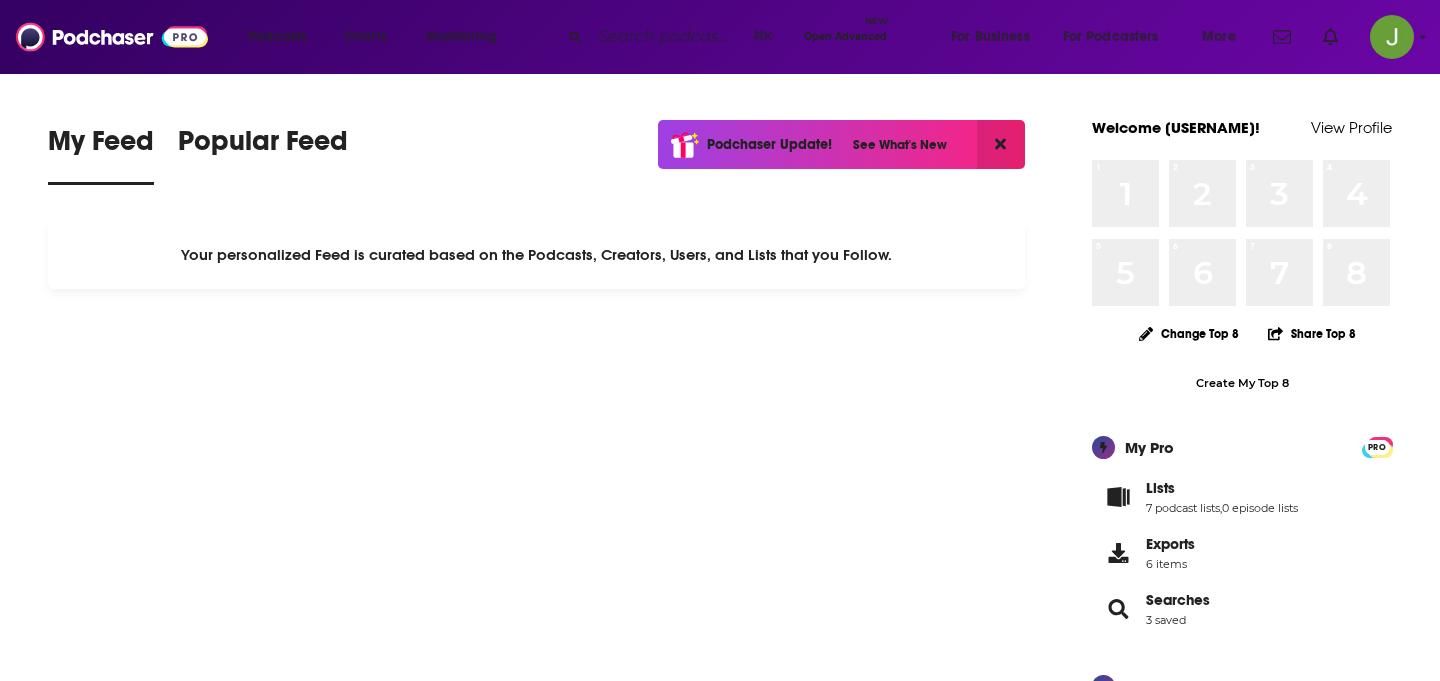 click at bounding box center (667, 37) 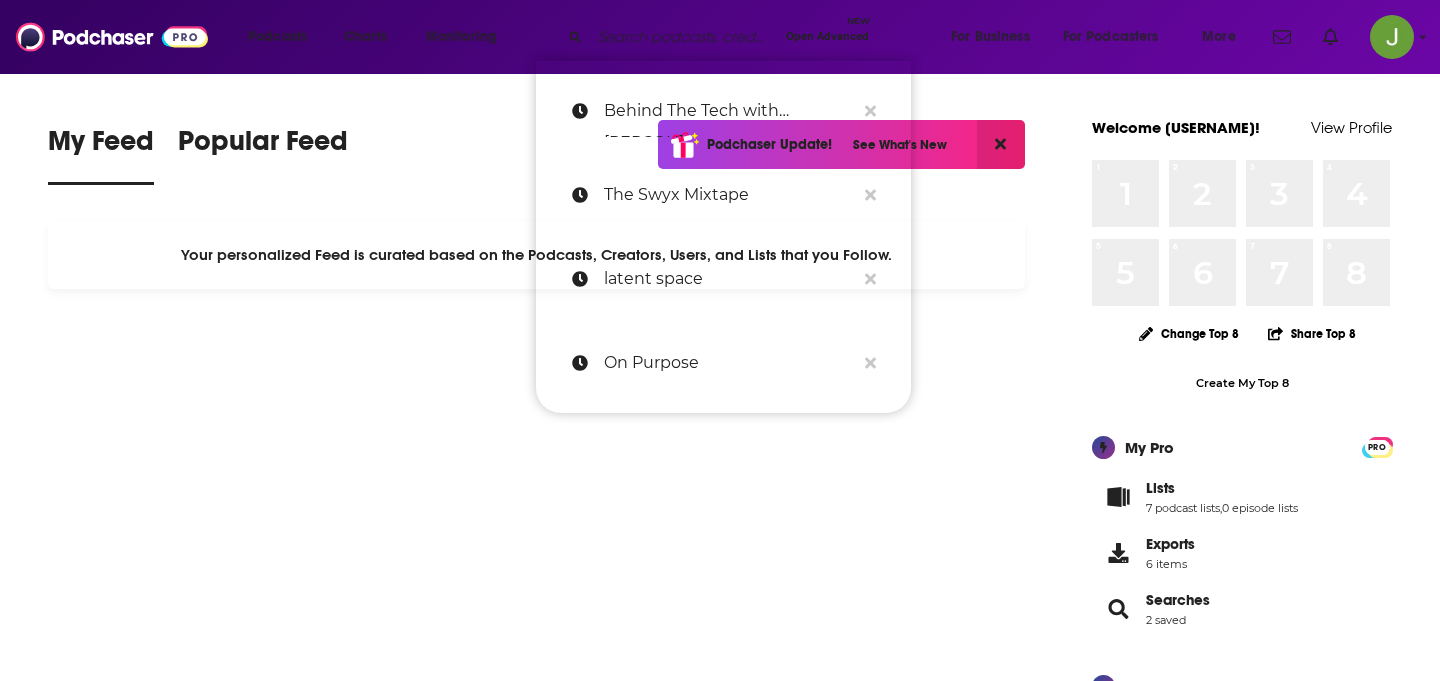 paste on "Philosophize This!" 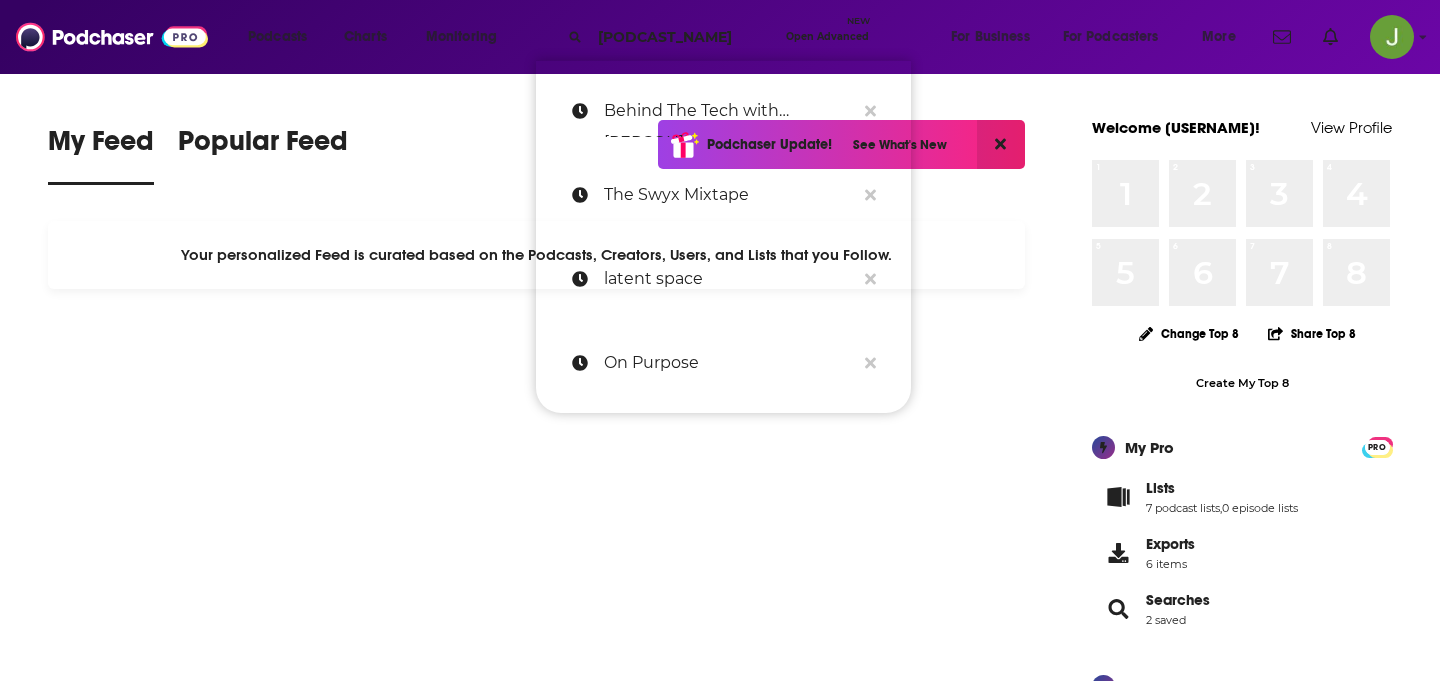 scroll, scrollTop: 0, scrollLeft: 10, axis: horizontal 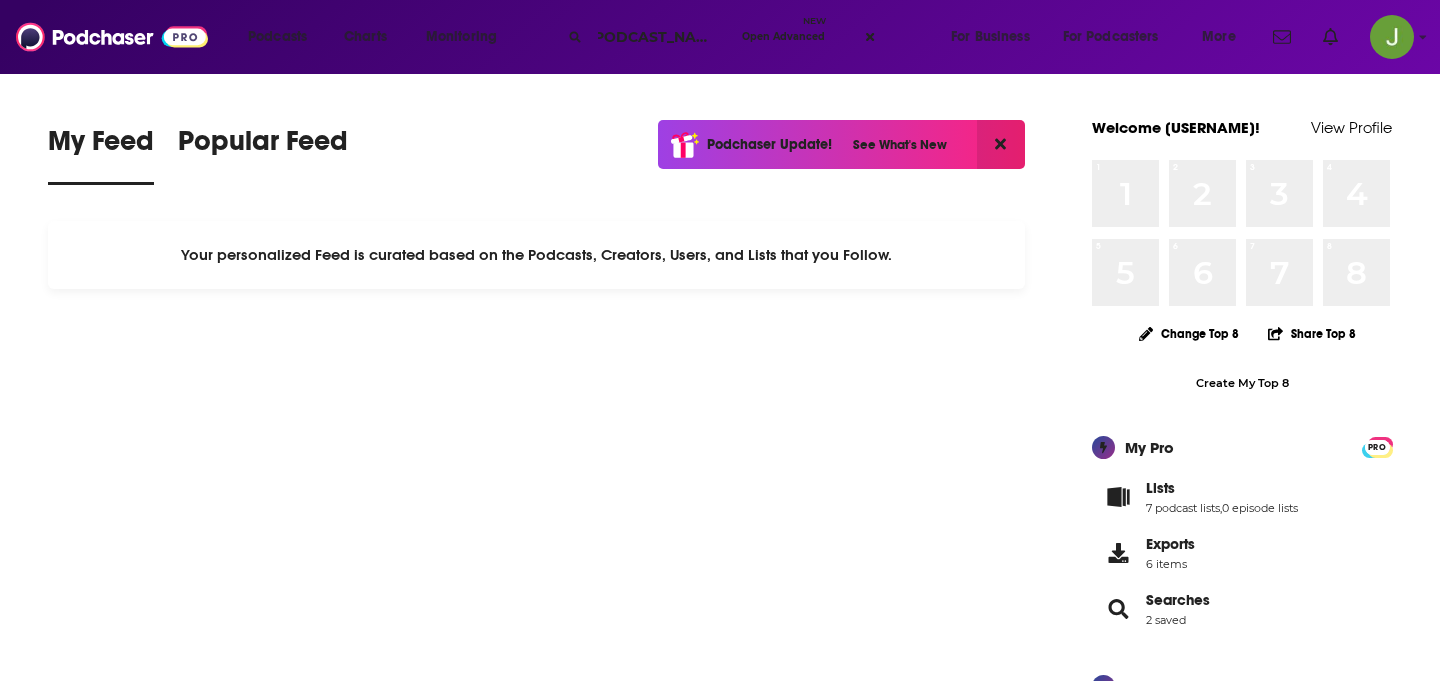 type on "Philosophize This!" 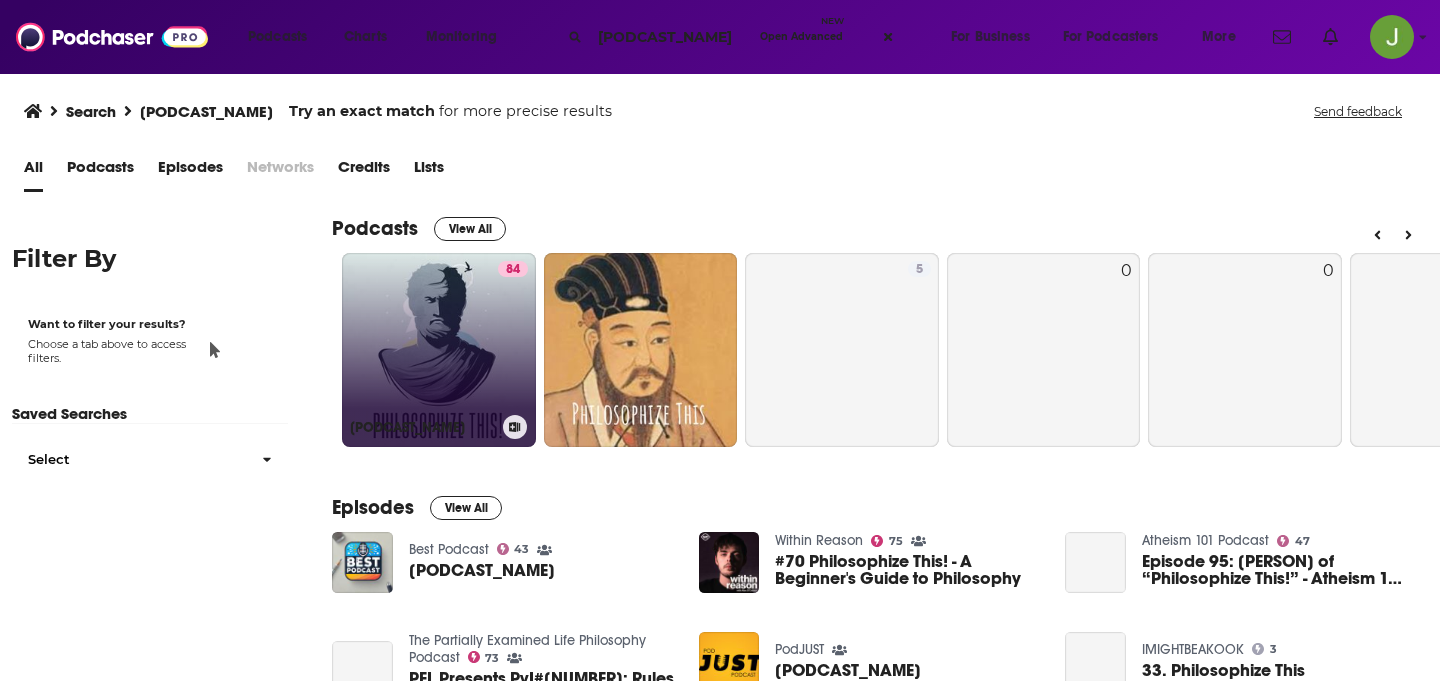 click on "84 Philosophize This!" at bounding box center (439, 350) 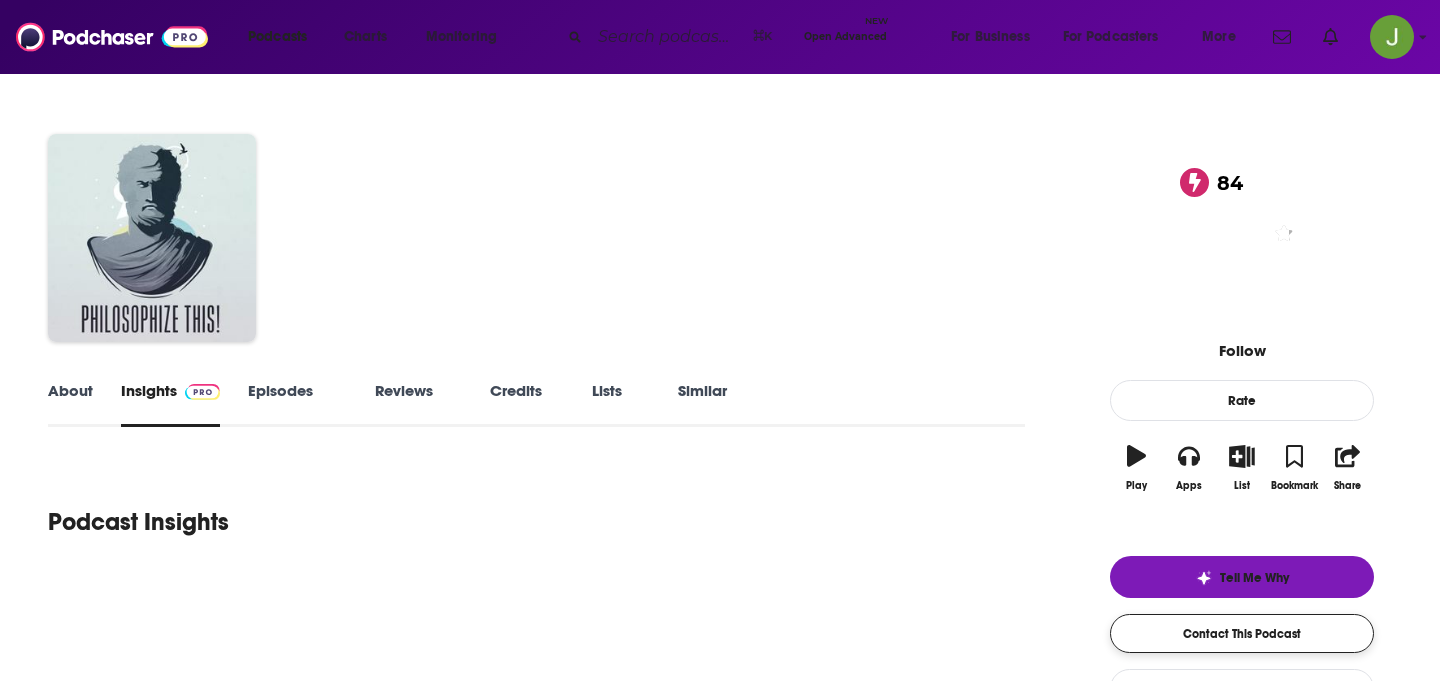 click on "Contact This Podcast" at bounding box center (1242, 633) 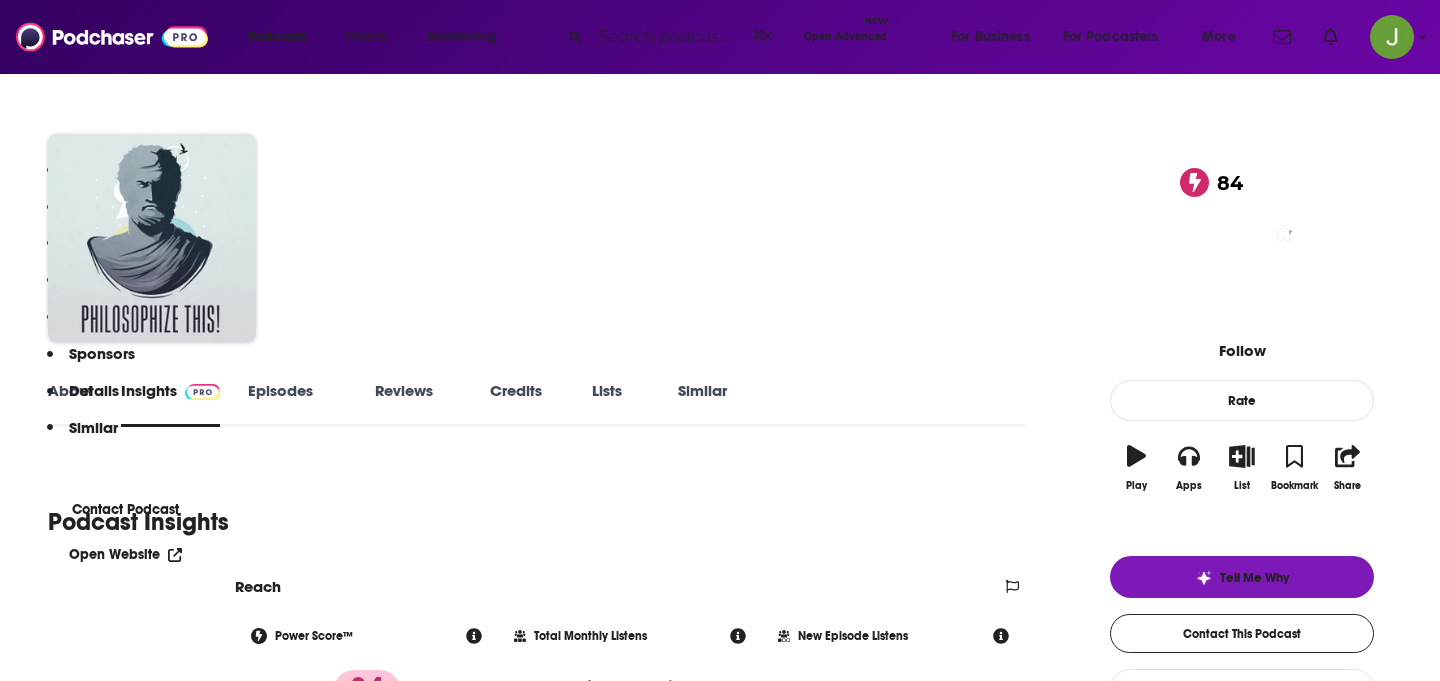scroll, scrollTop: 4577, scrollLeft: 0, axis: vertical 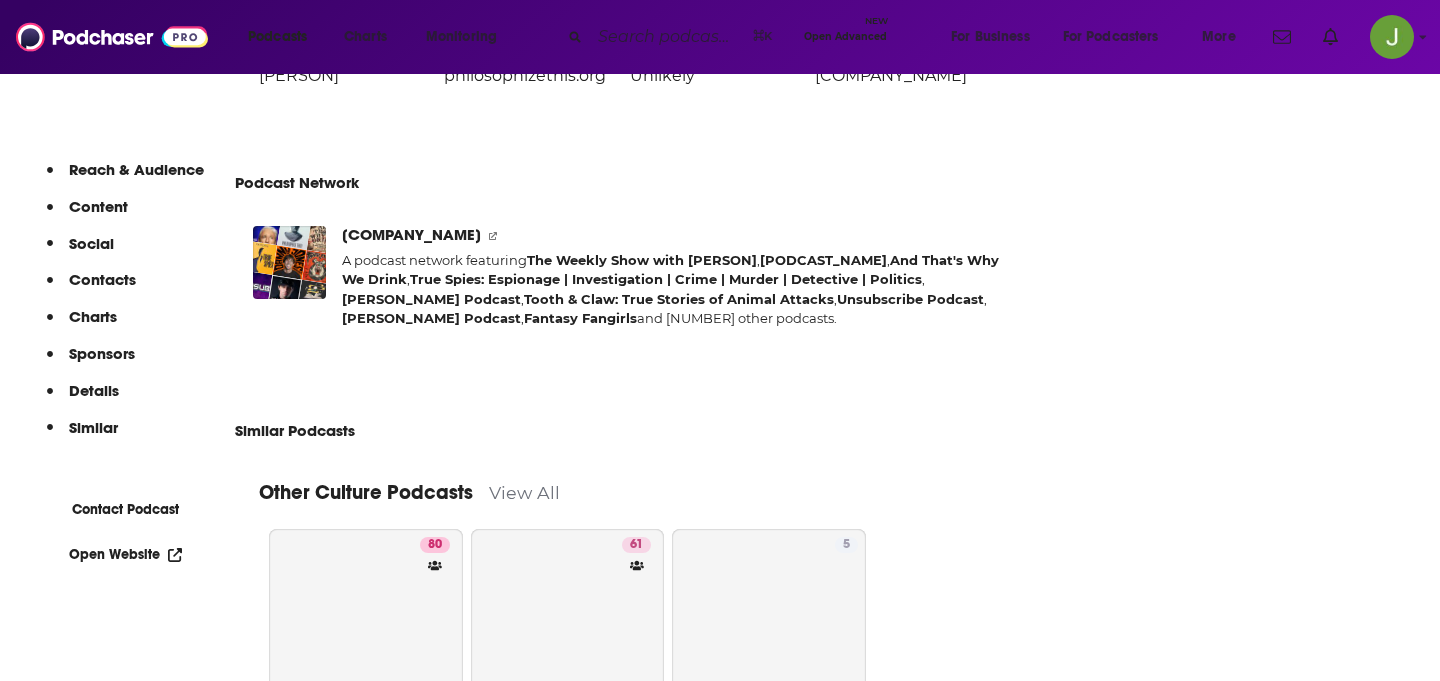 click on "Social" at bounding box center [98, 206] 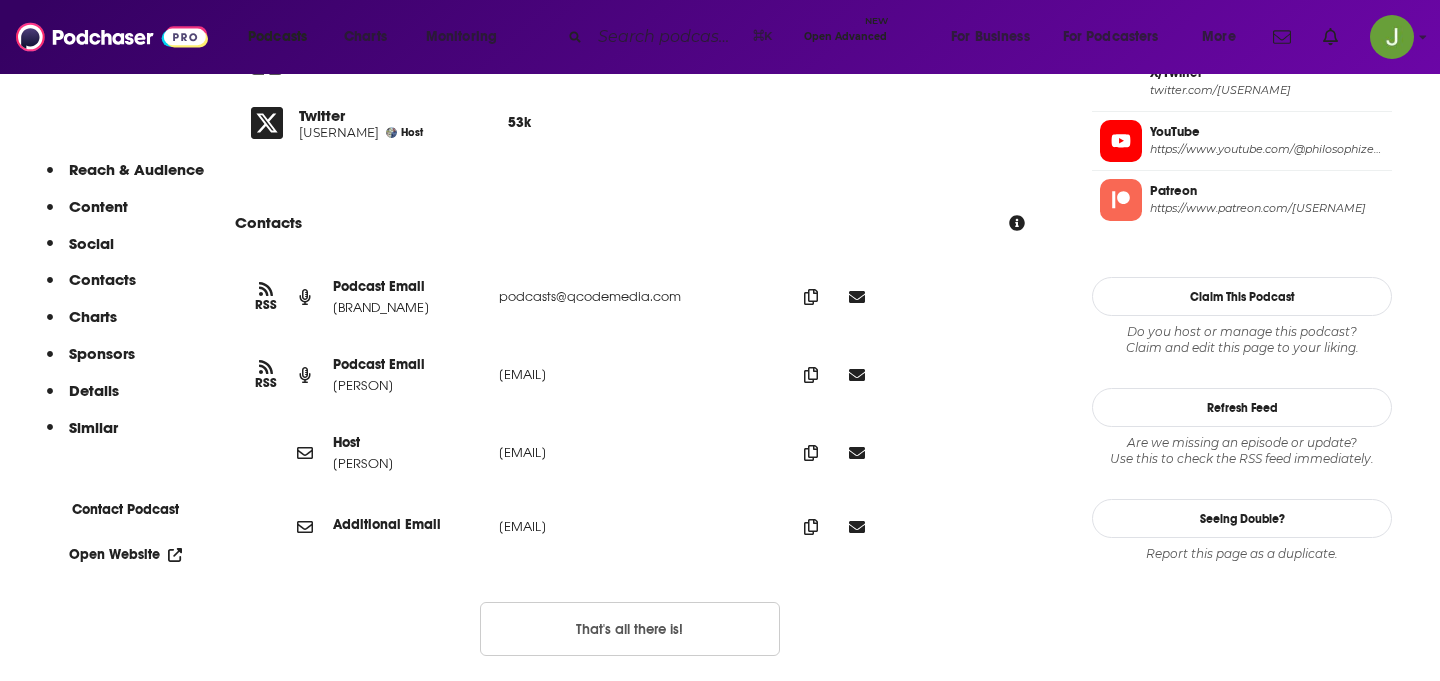 scroll, scrollTop: 1817, scrollLeft: 0, axis: vertical 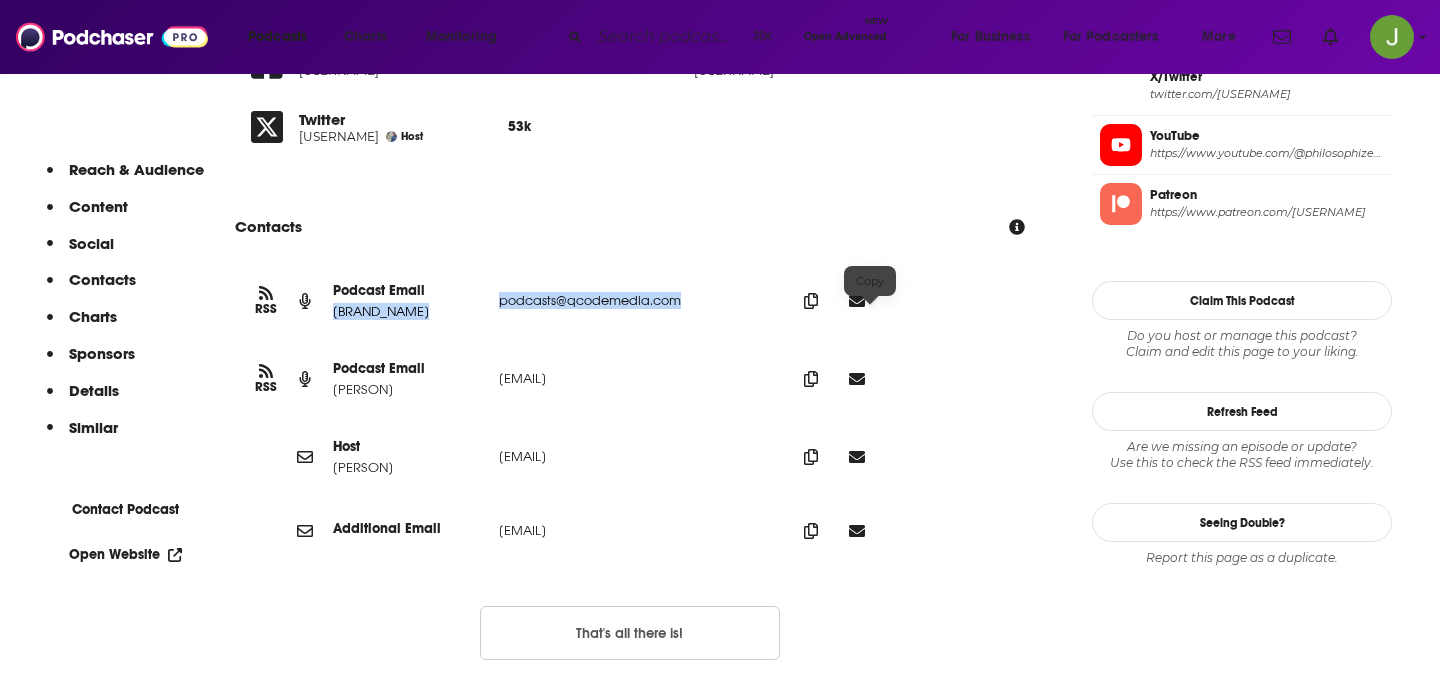 drag, startPoint x: 541, startPoint y: 319, endPoint x: 831, endPoint y: 315, distance: 290.0276 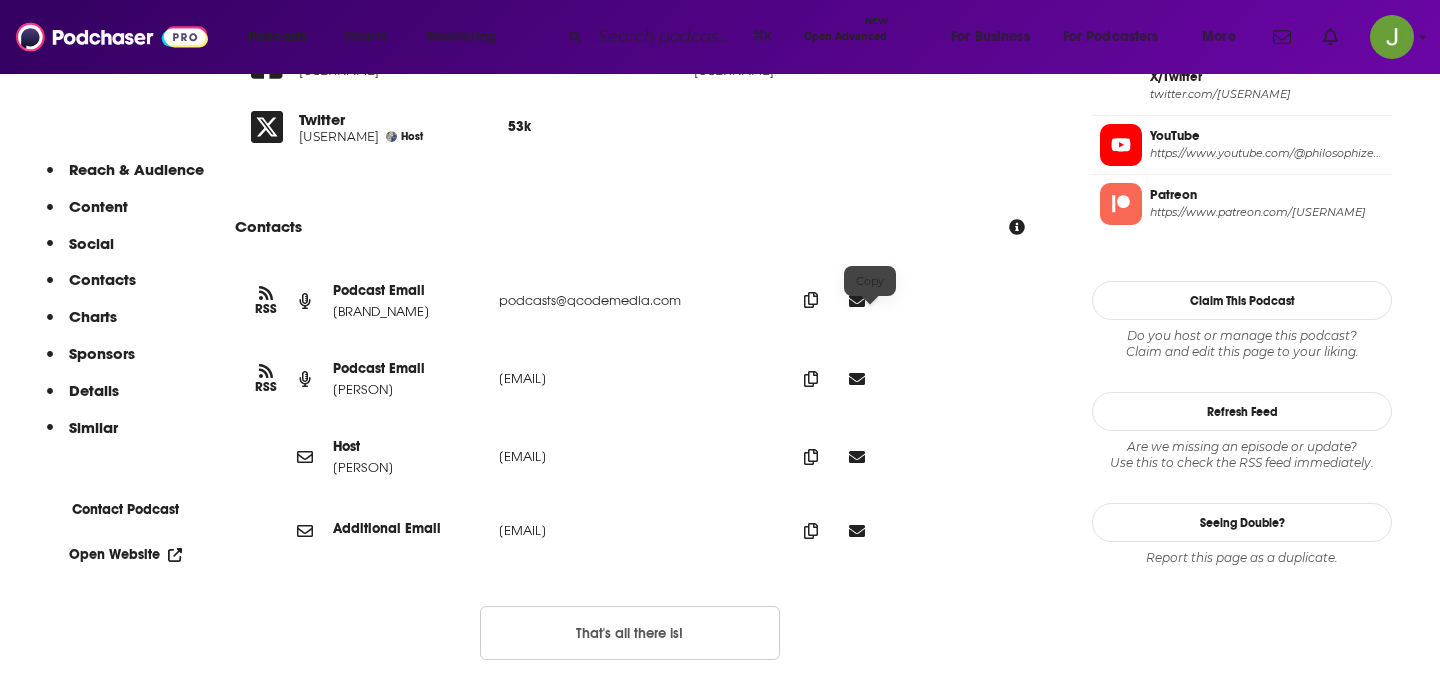 click at bounding box center [811, 300] 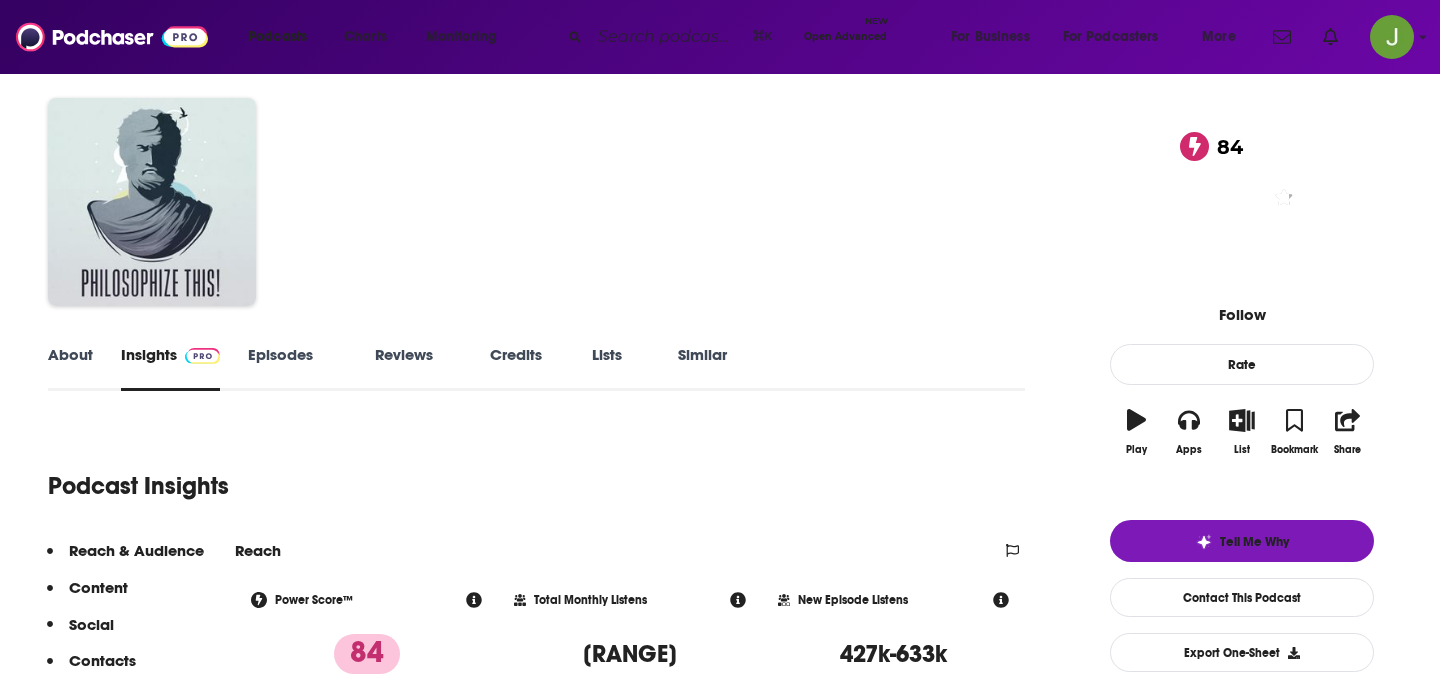 scroll, scrollTop: 0, scrollLeft: 0, axis: both 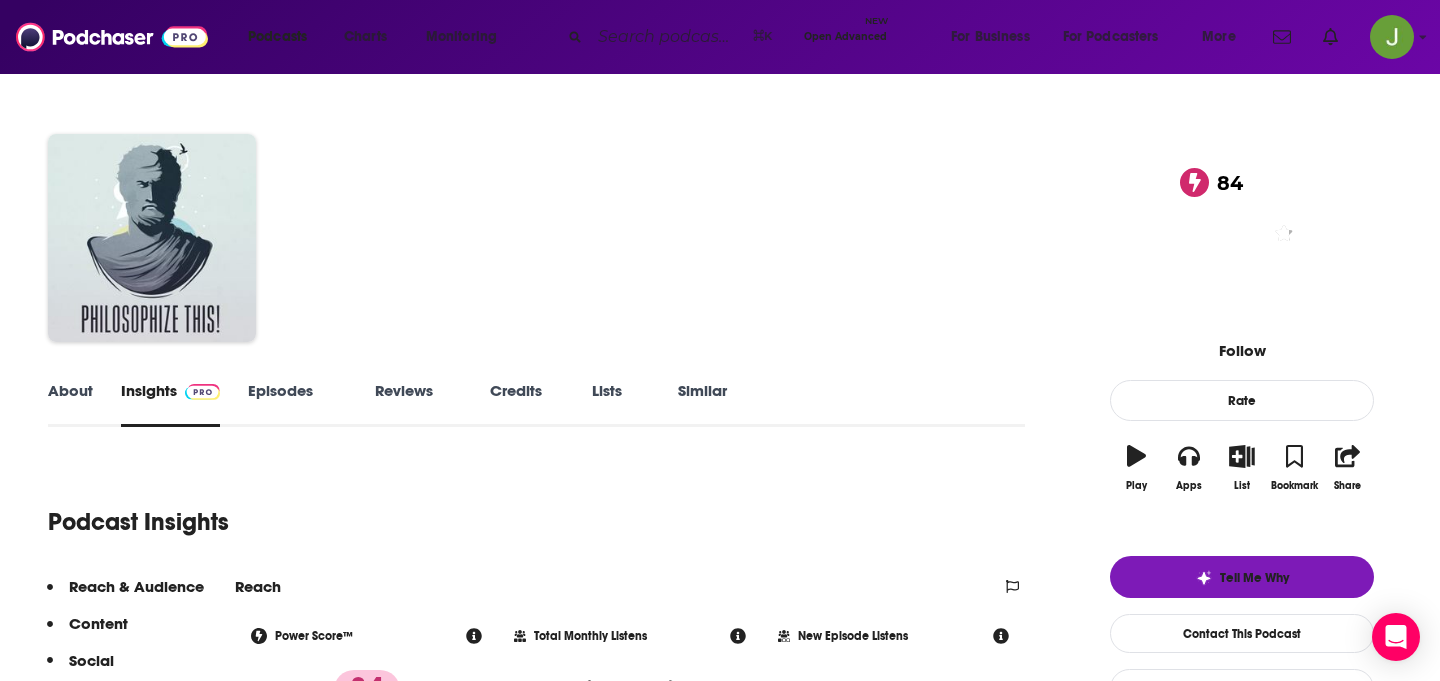 drag, startPoint x: 375, startPoint y: 183, endPoint x: 754, endPoint y: 182, distance: 379.0013 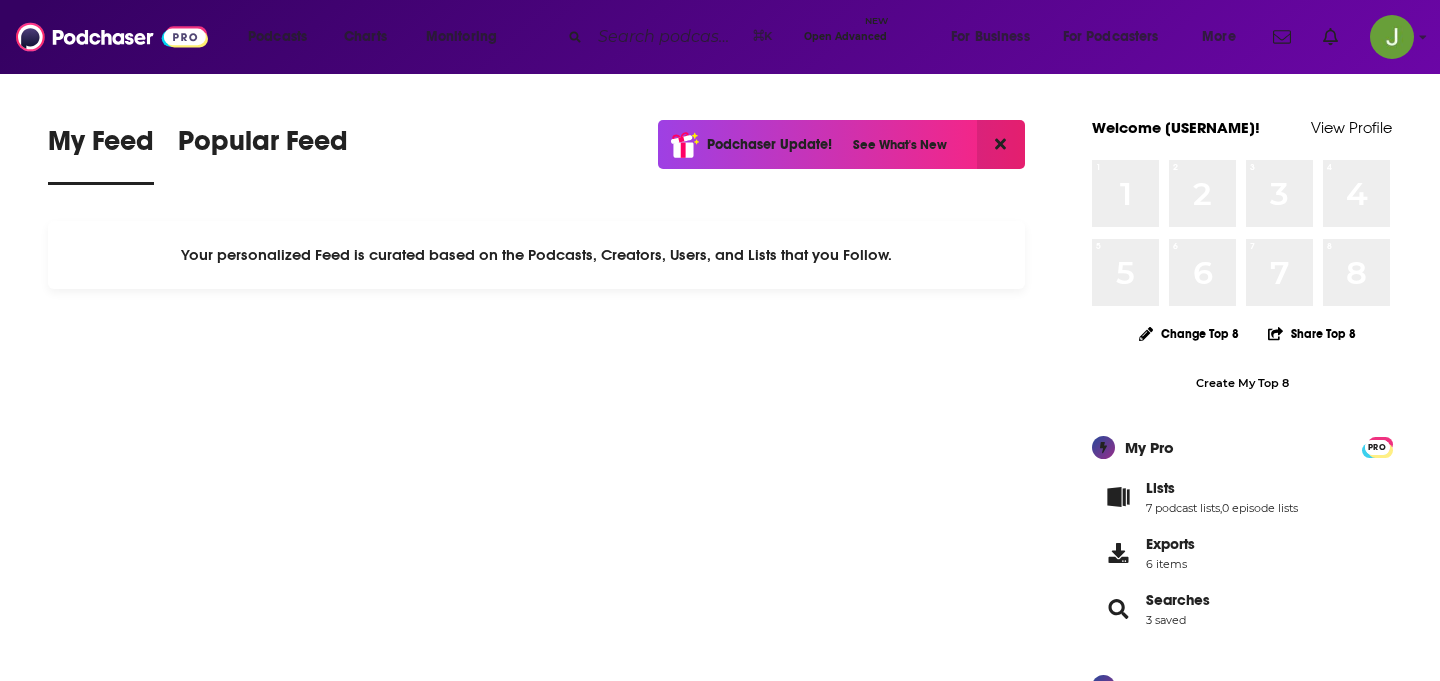 scroll, scrollTop: 0, scrollLeft: 0, axis: both 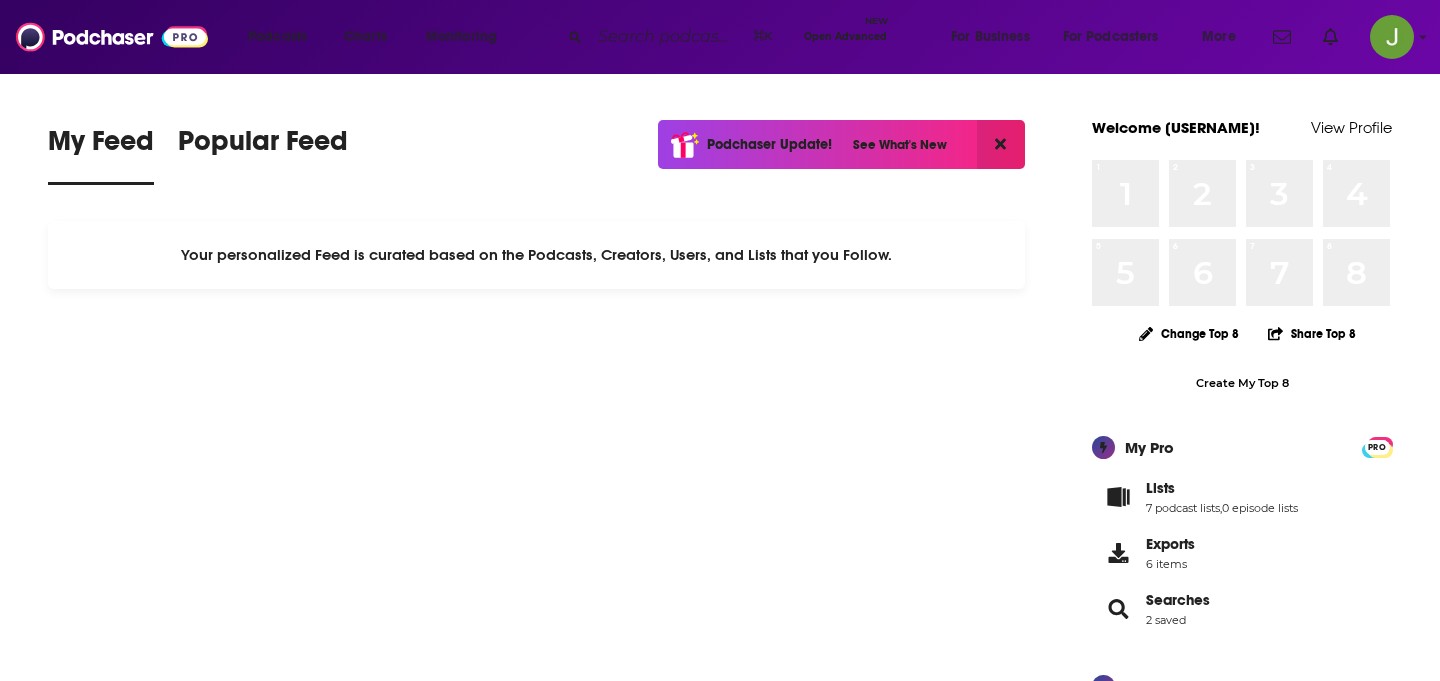 click at bounding box center [667, 37] 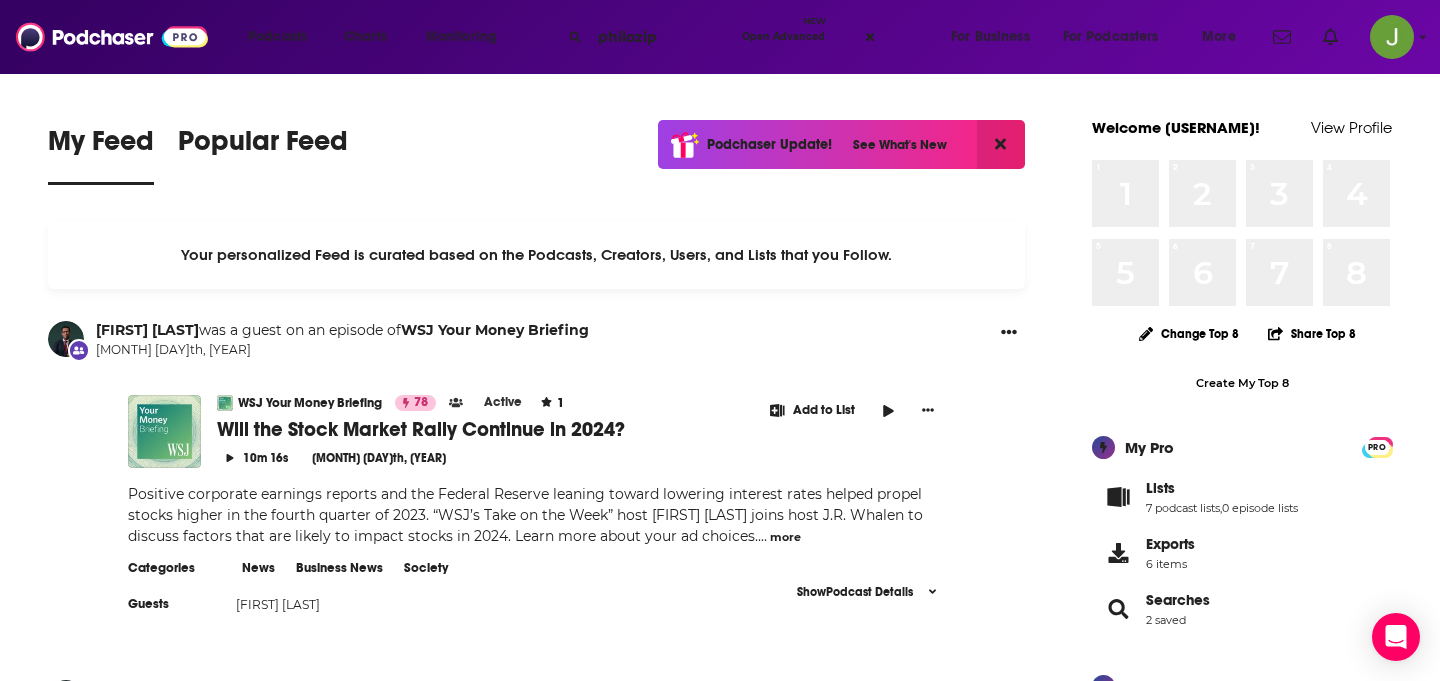 type on "philozip" 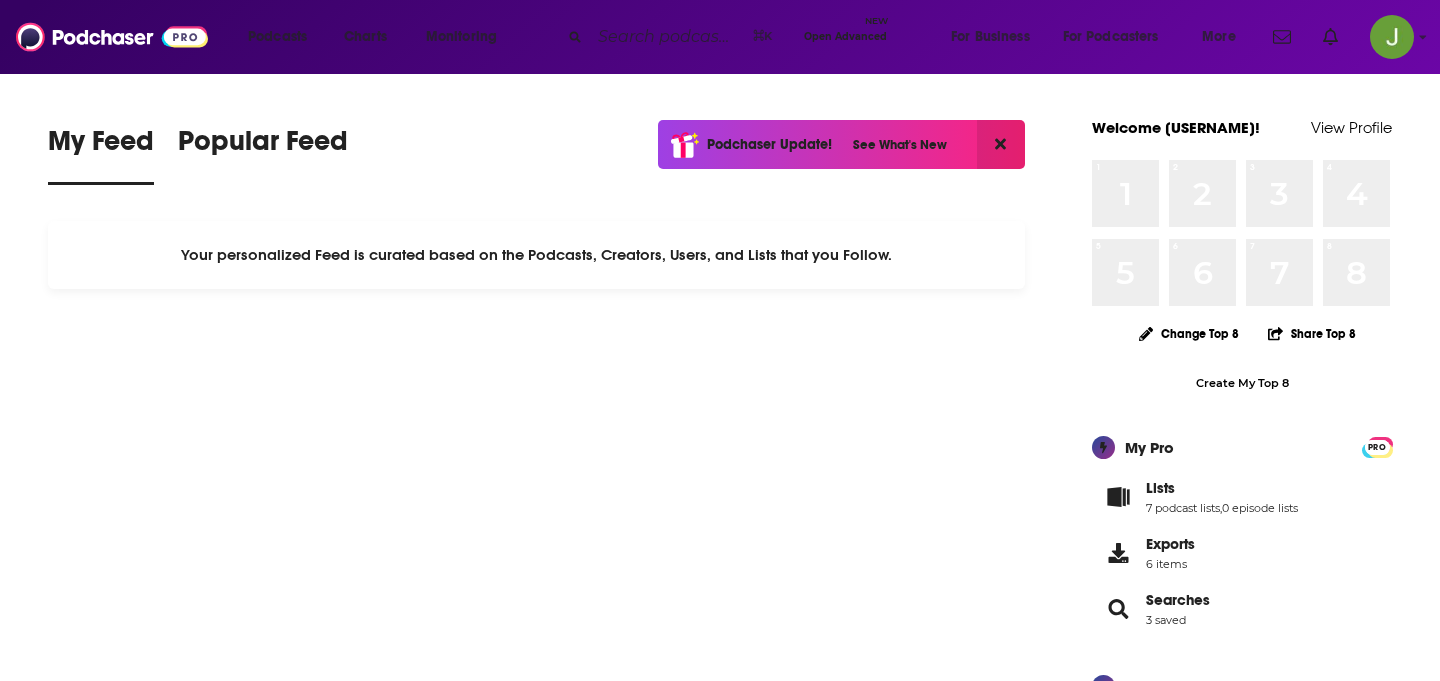 scroll, scrollTop: 0, scrollLeft: 0, axis: both 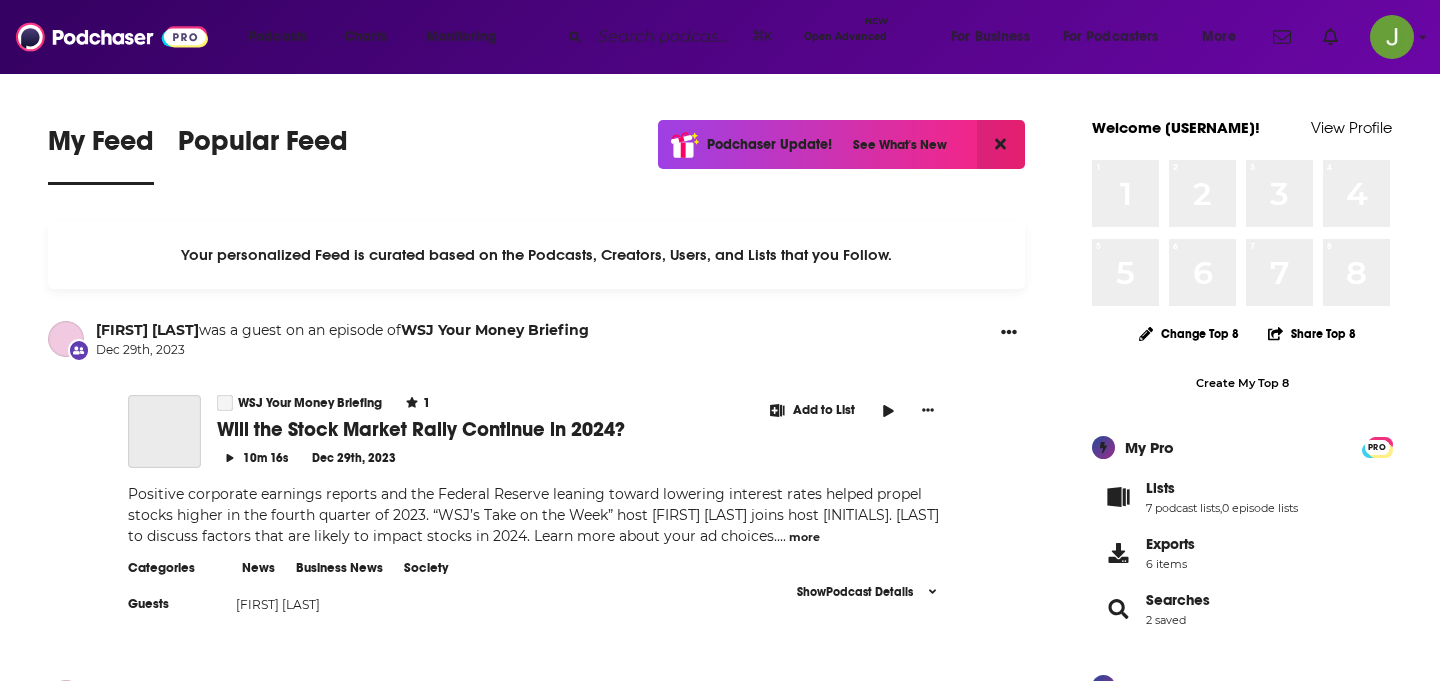 click on "⌘  K Open Advanced New" at bounding box center (723, 37) 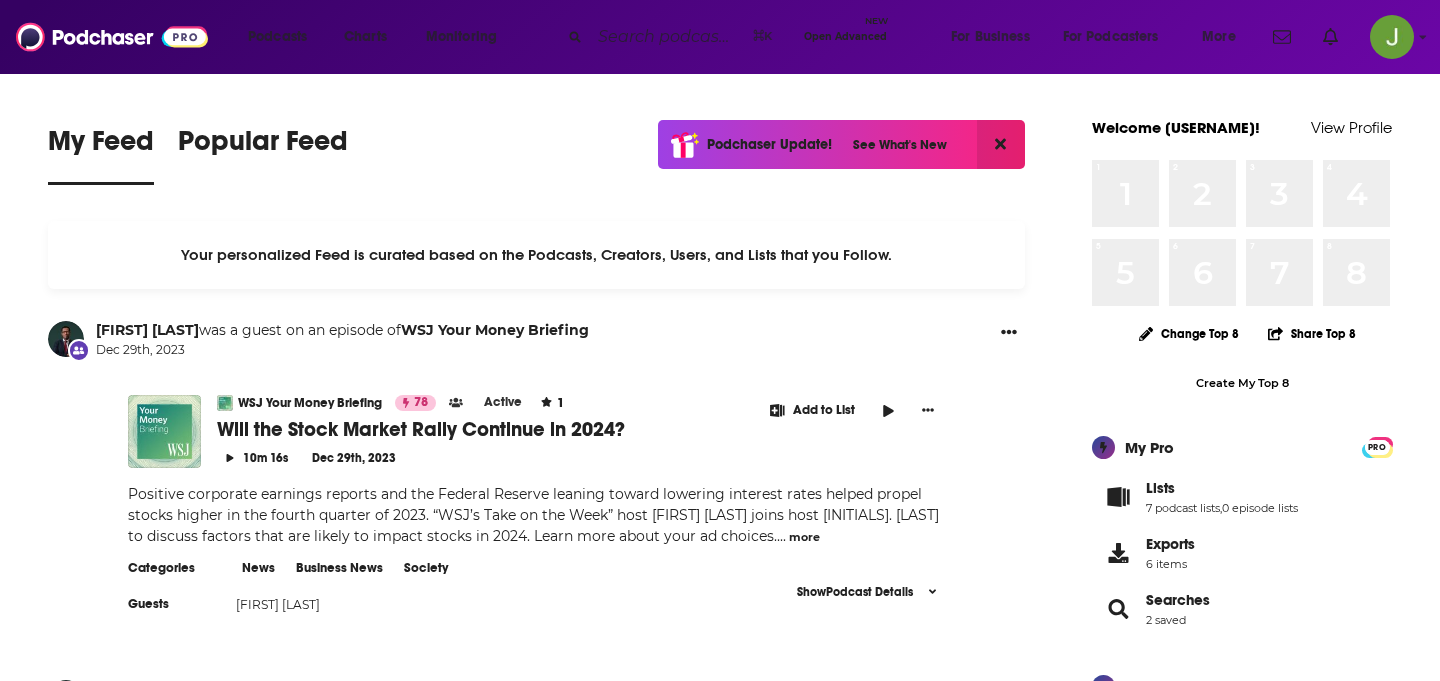click at bounding box center [667, 37] 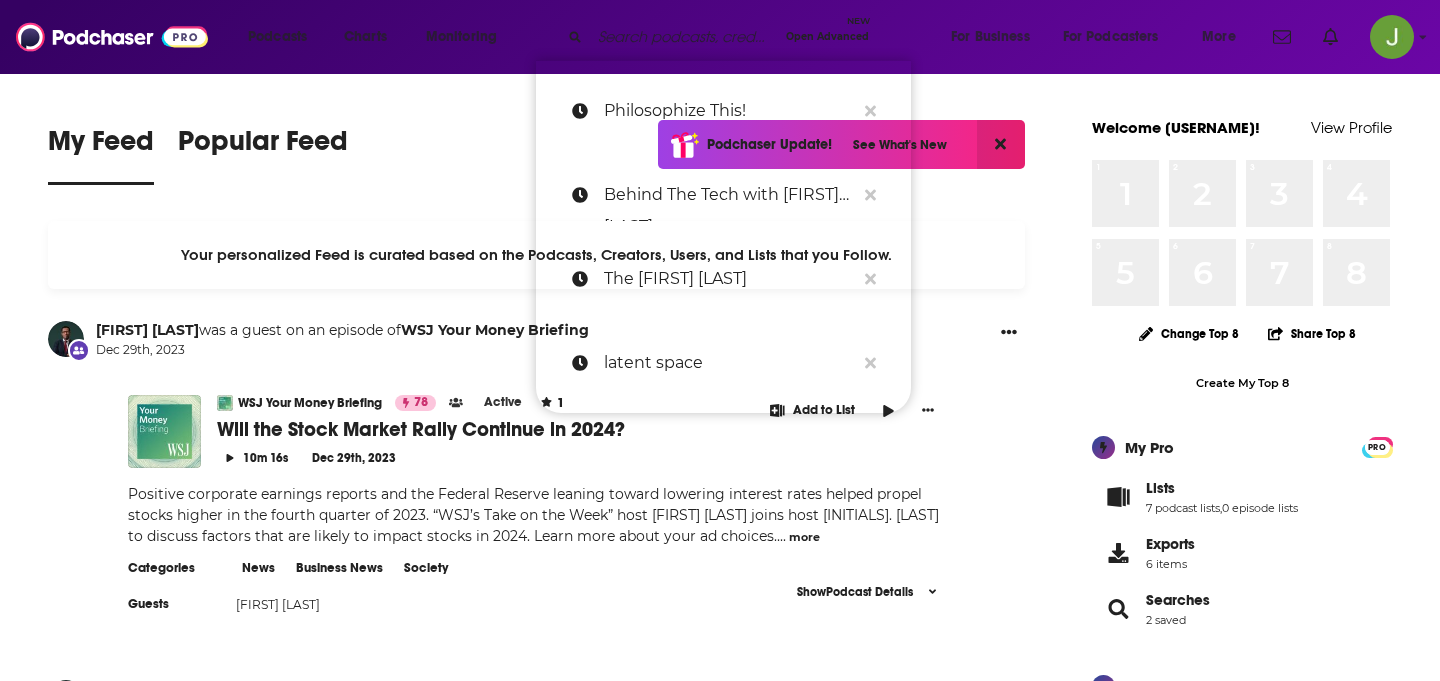 paste on "philosophize this" 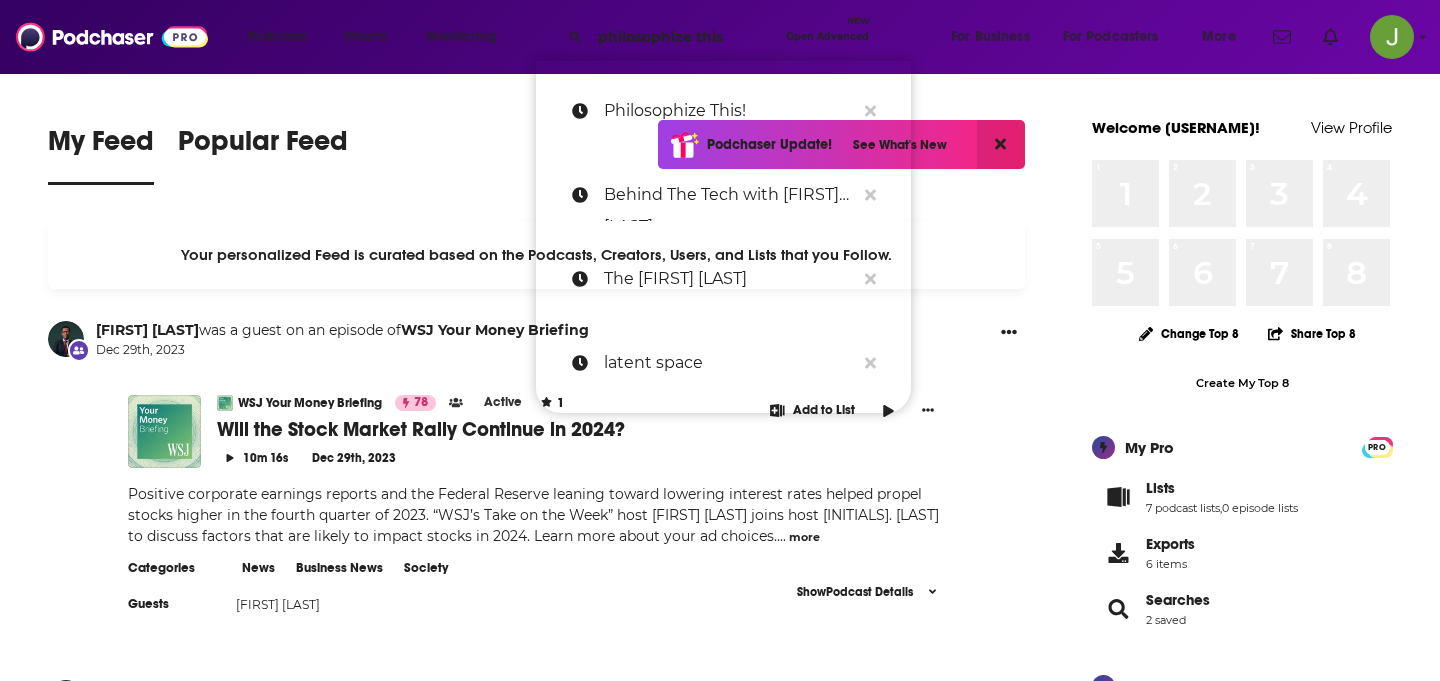 scroll, scrollTop: 0, scrollLeft: 3, axis: horizontal 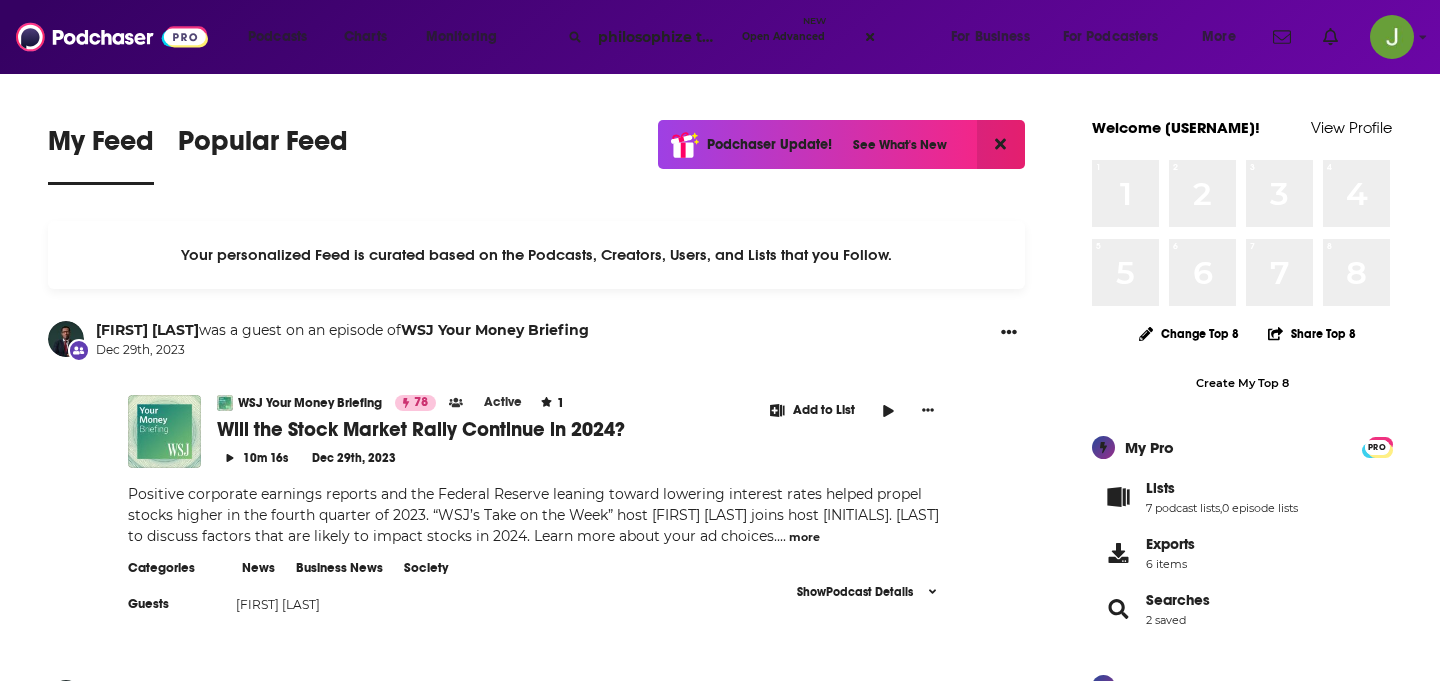 type on "philosophize this" 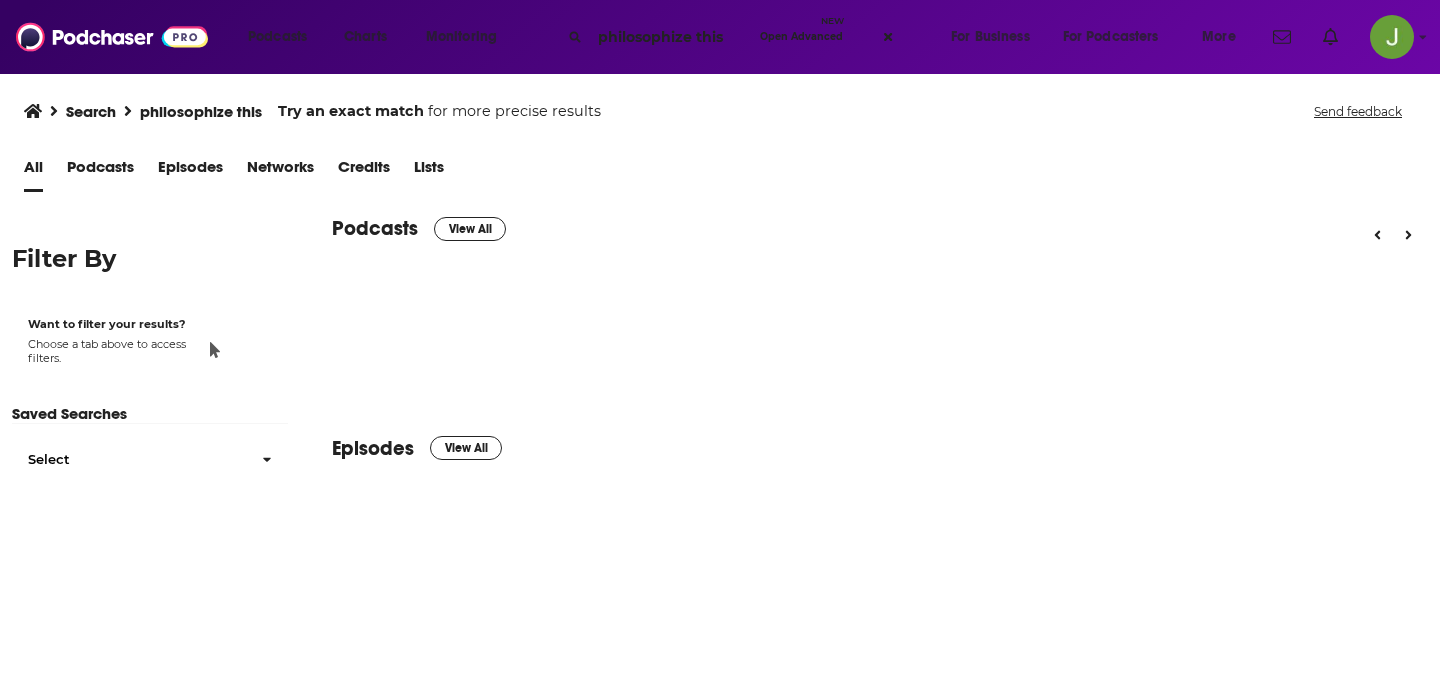 scroll, scrollTop: 0, scrollLeft: 0, axis: both 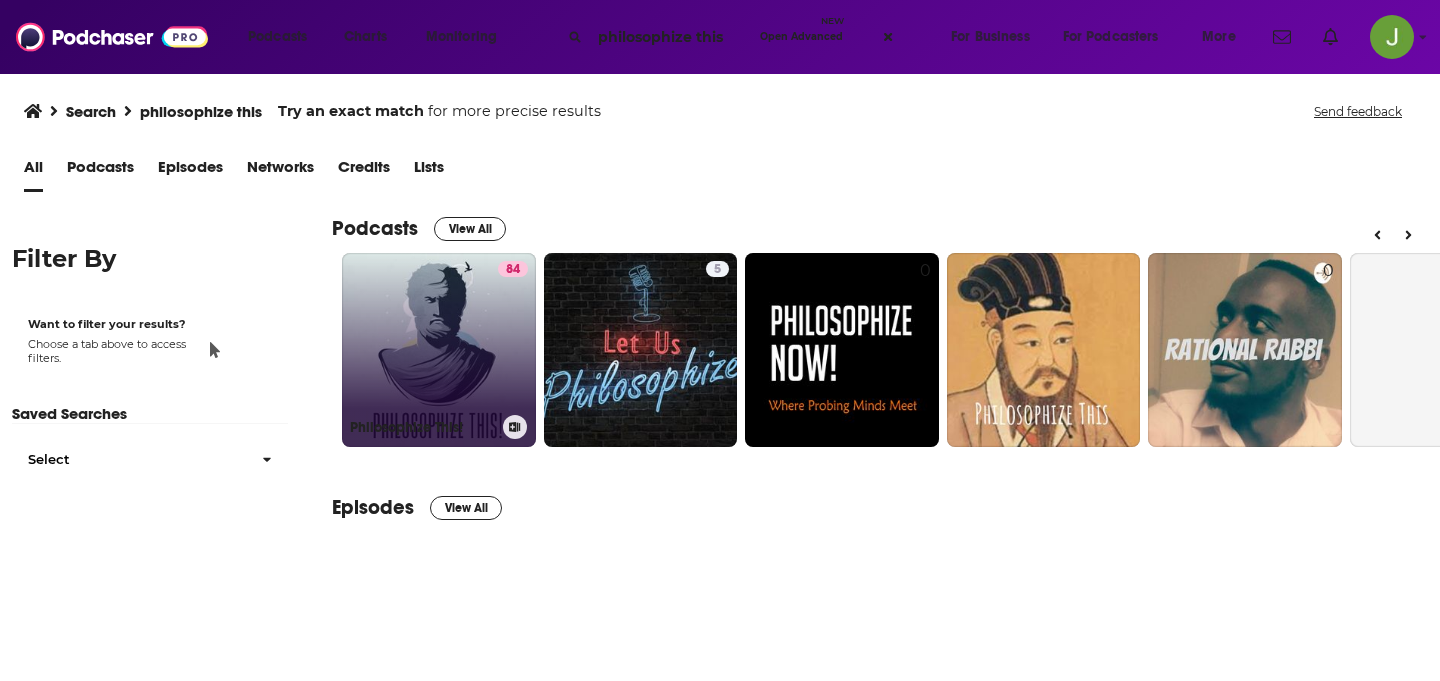 click on "84 Philosophize This!" at bounding box center (439, 350) 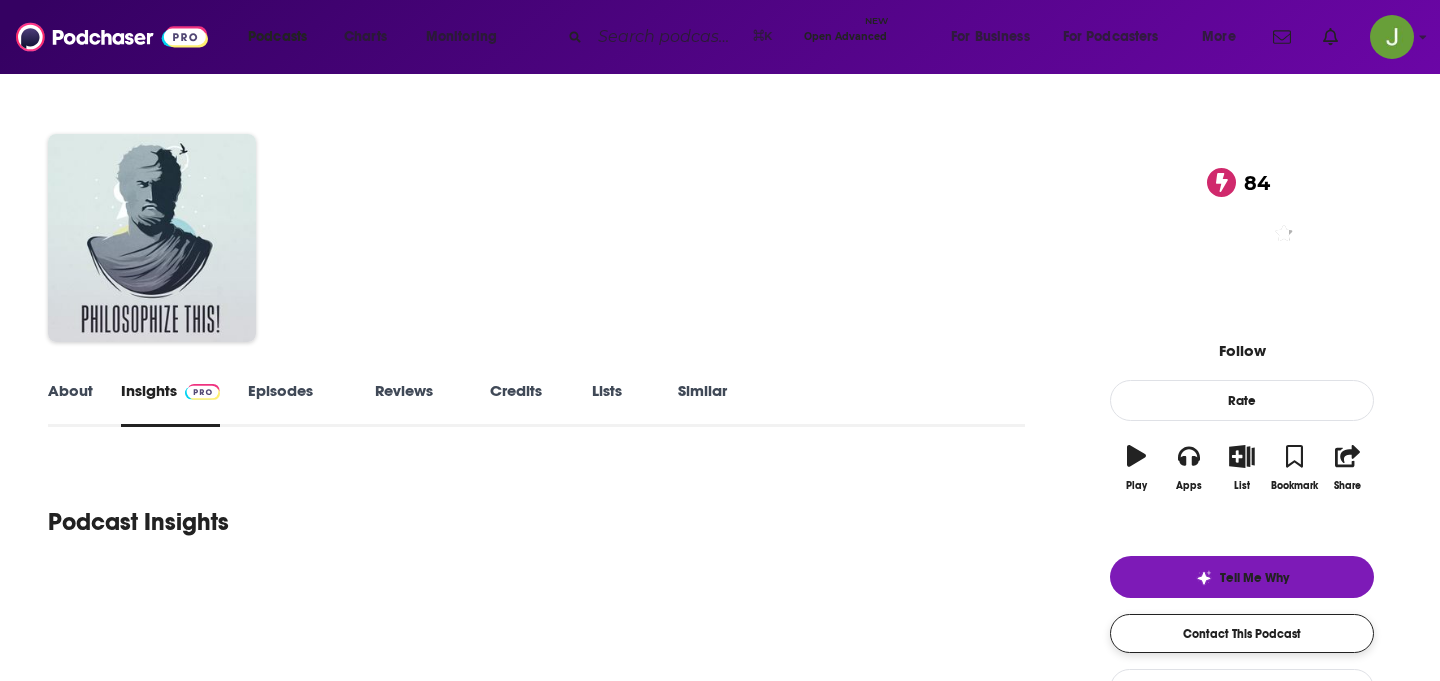 click on "Contact This Podcast" at bounding box center [1242, 633] 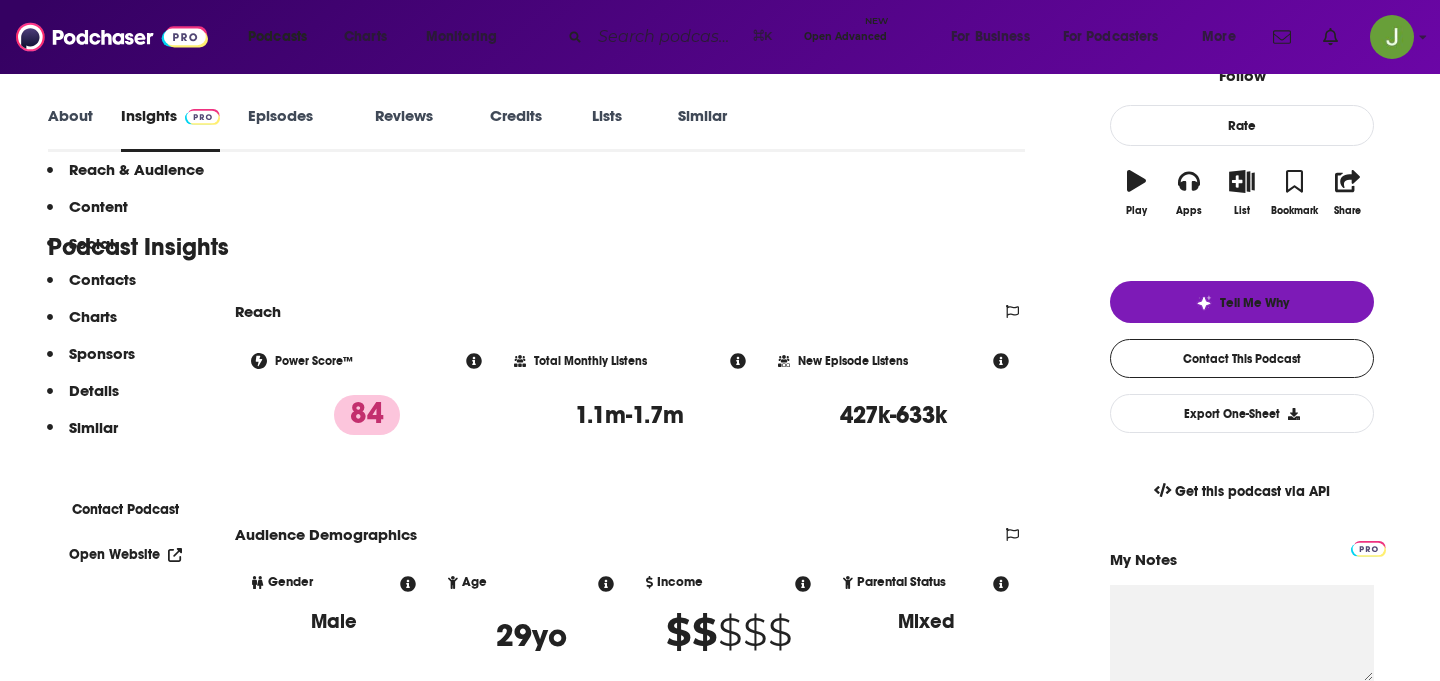 scroll, scrollTop: 4848, scrollLeft: 0, axis: vertical 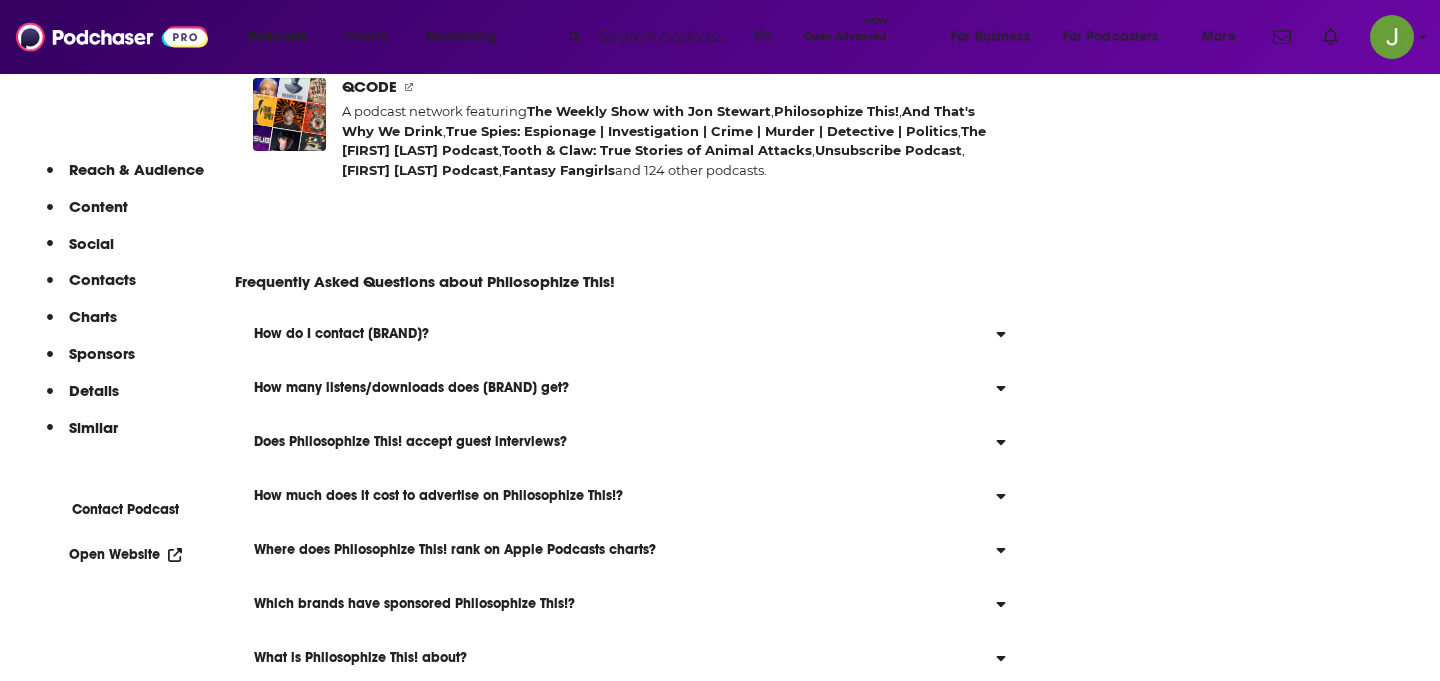 click on "Social" at bounding box center (80, 252) 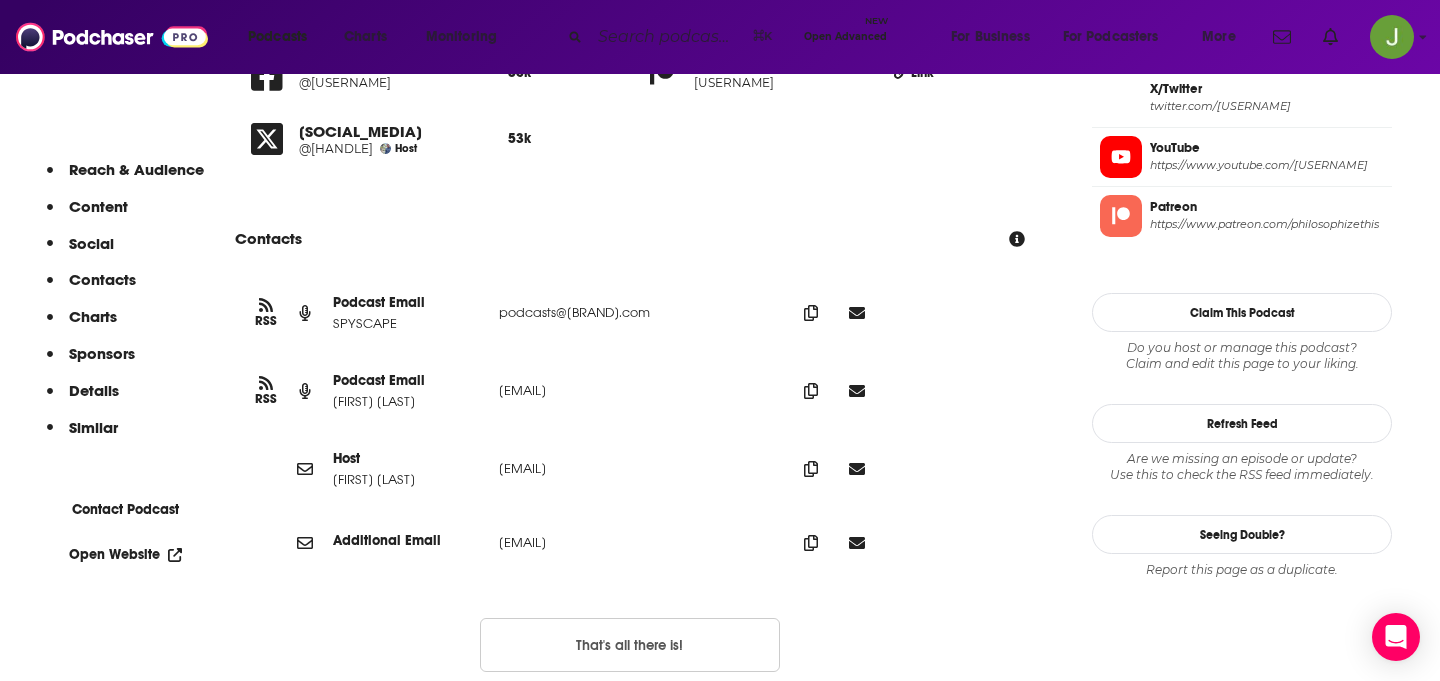scroll, scrollTop: 1934, scrollLeft: 0, axis: vertical 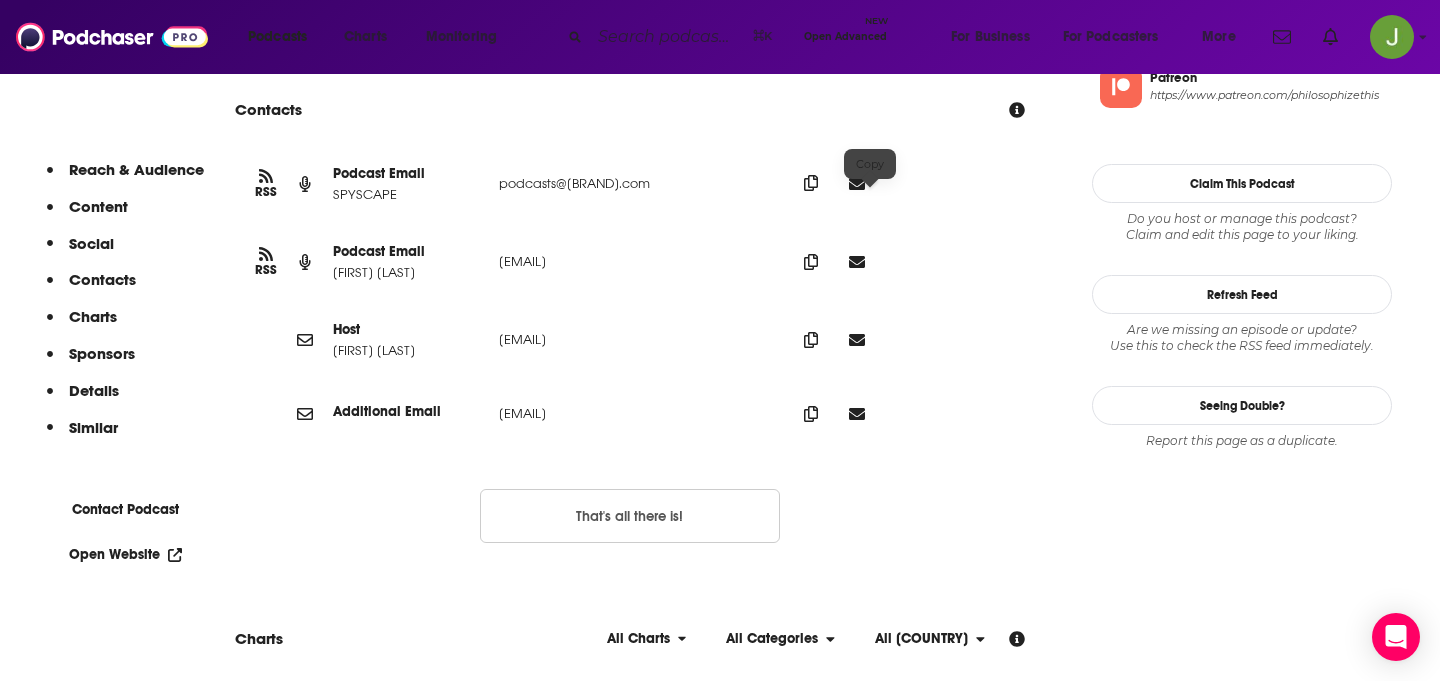 click at bounding box center (811, 183) 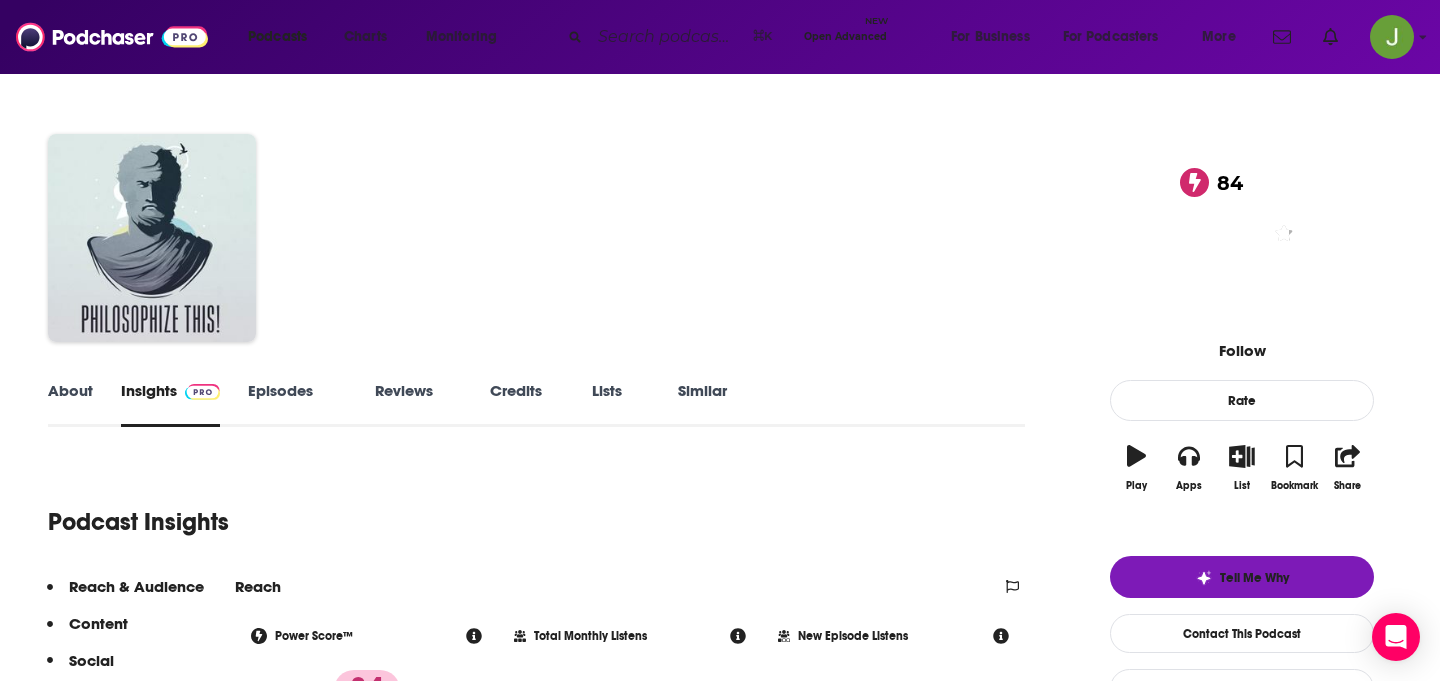 scroll, scrollTop: 64, scrollLeft: 0, axis: vertical 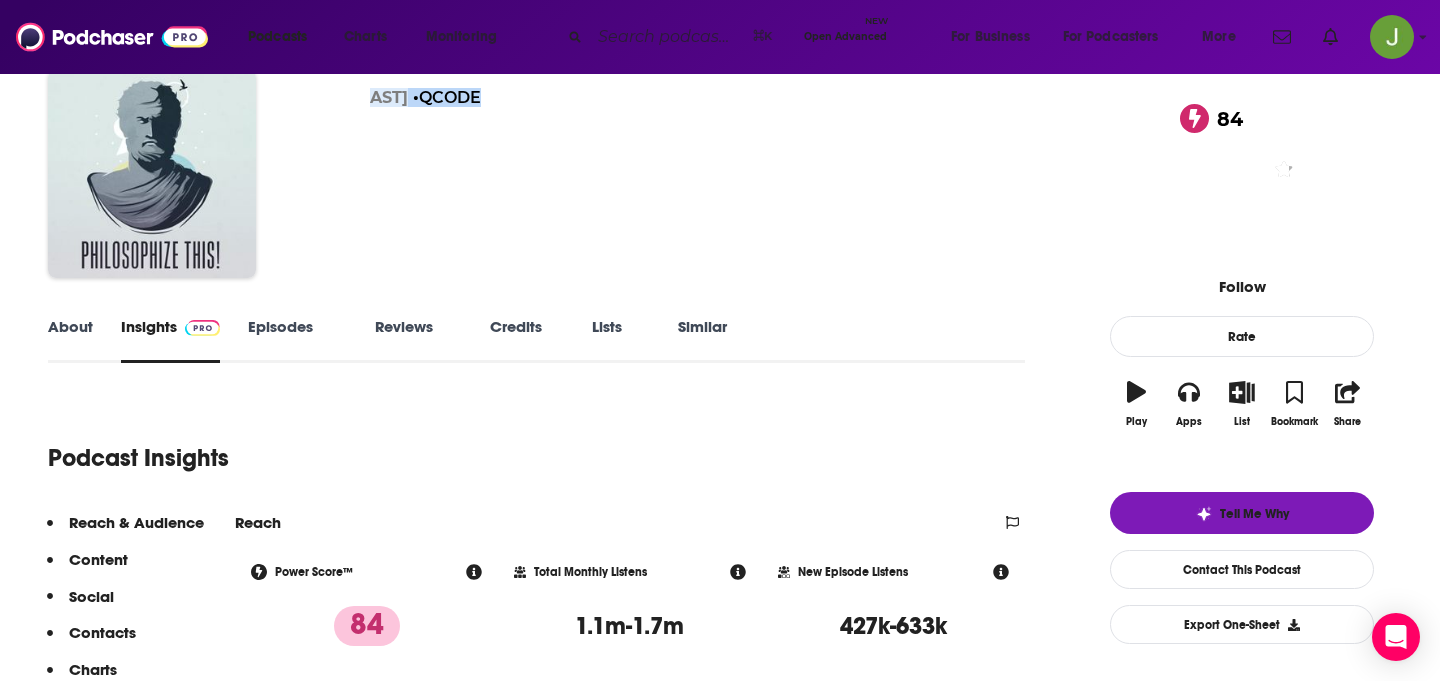 drag, startPoint x: 581, startPoint y: 97, endPoint x: 475, endPoint y: 102, distance: 106.11786 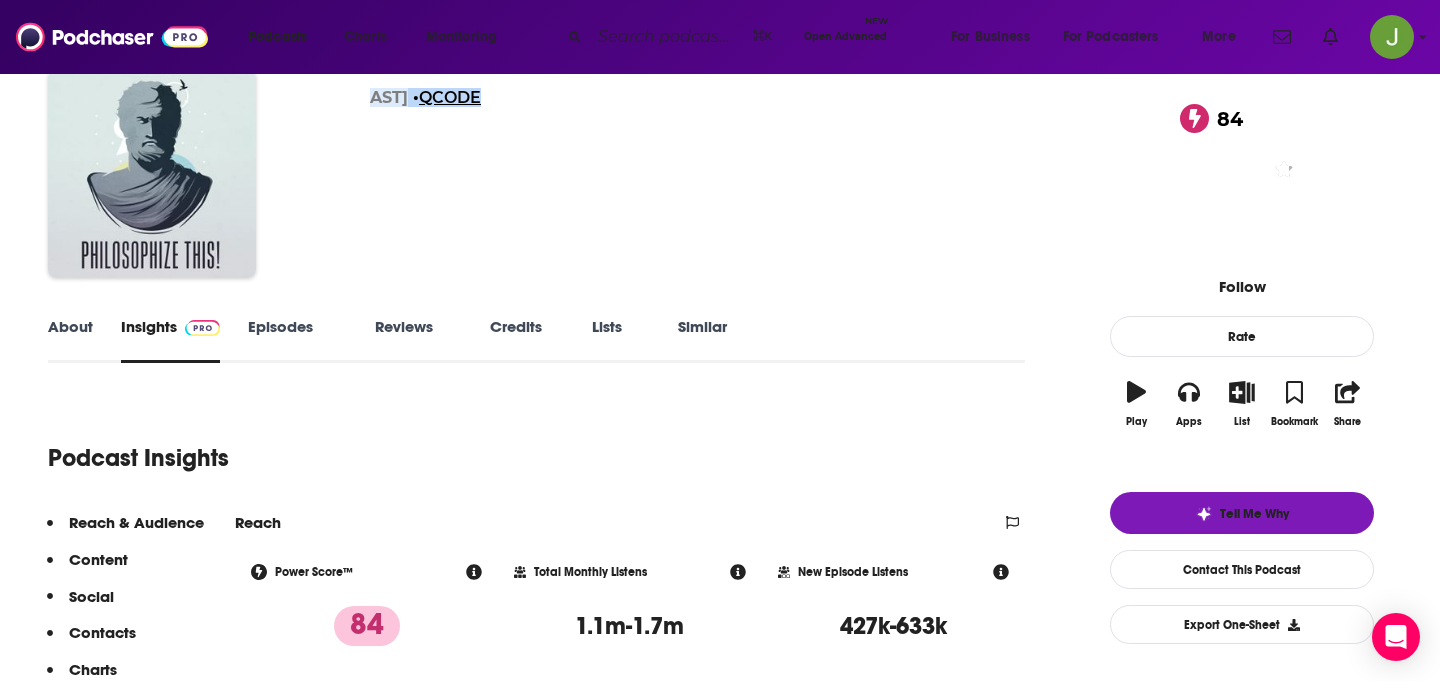 click on "QCODE" at bounding box center (450, 97) 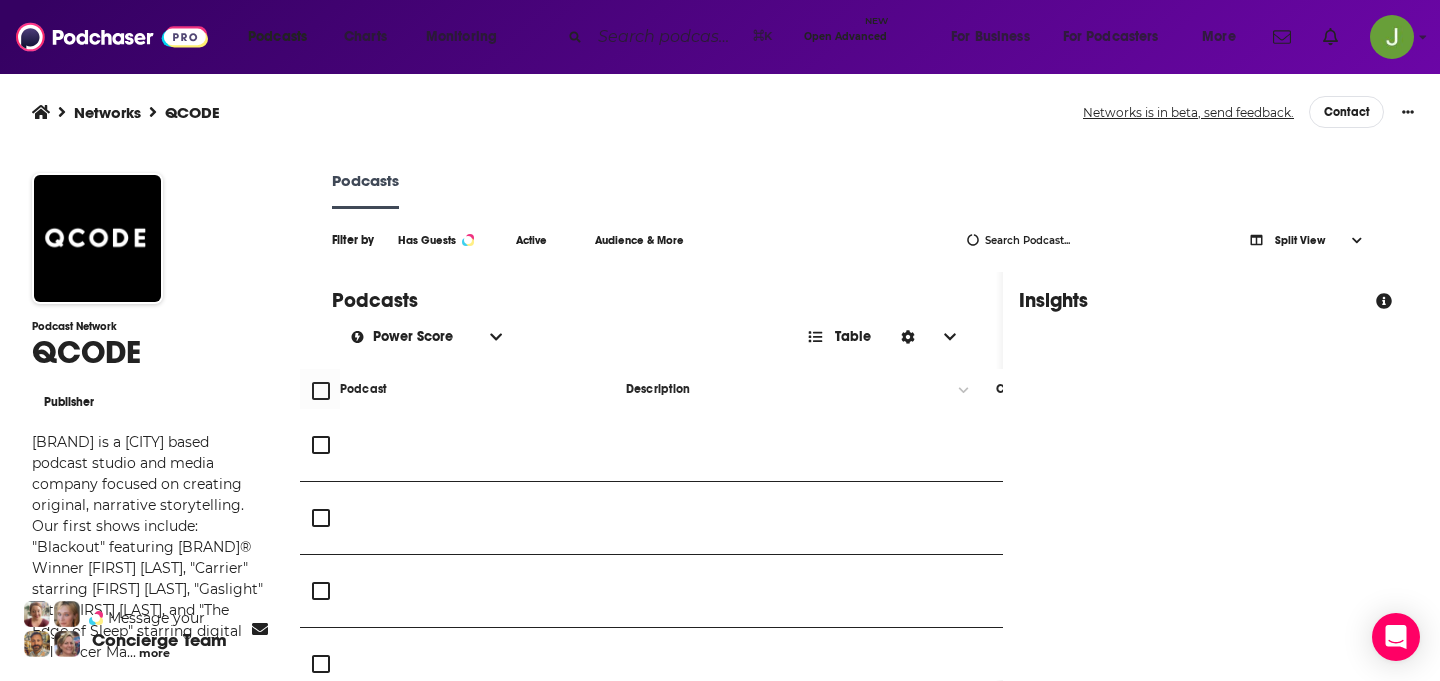 scroll, scrollTop: 1, scrollLeft: 0, axis: vertical 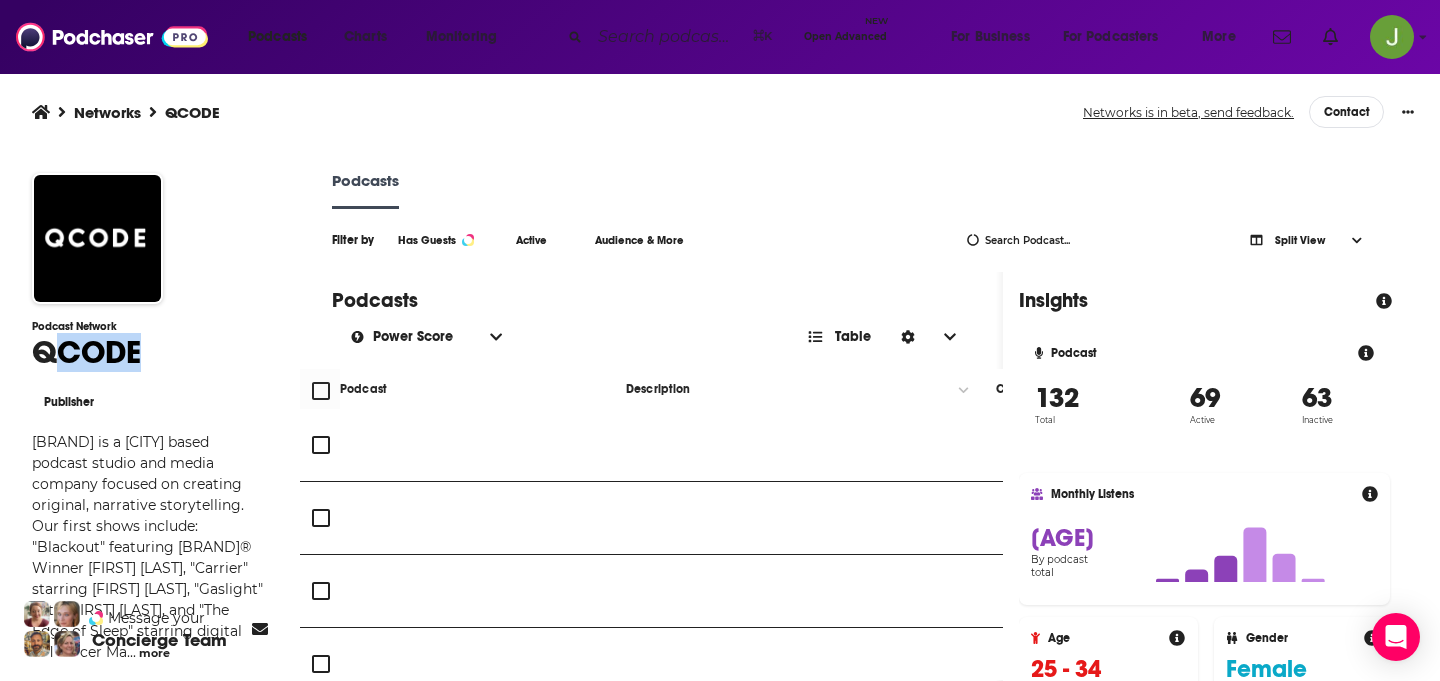 drag, startPoint x: 182, startPoint y: 353, endPoint x: 44, endPoint y: 349, distance: 138.05795 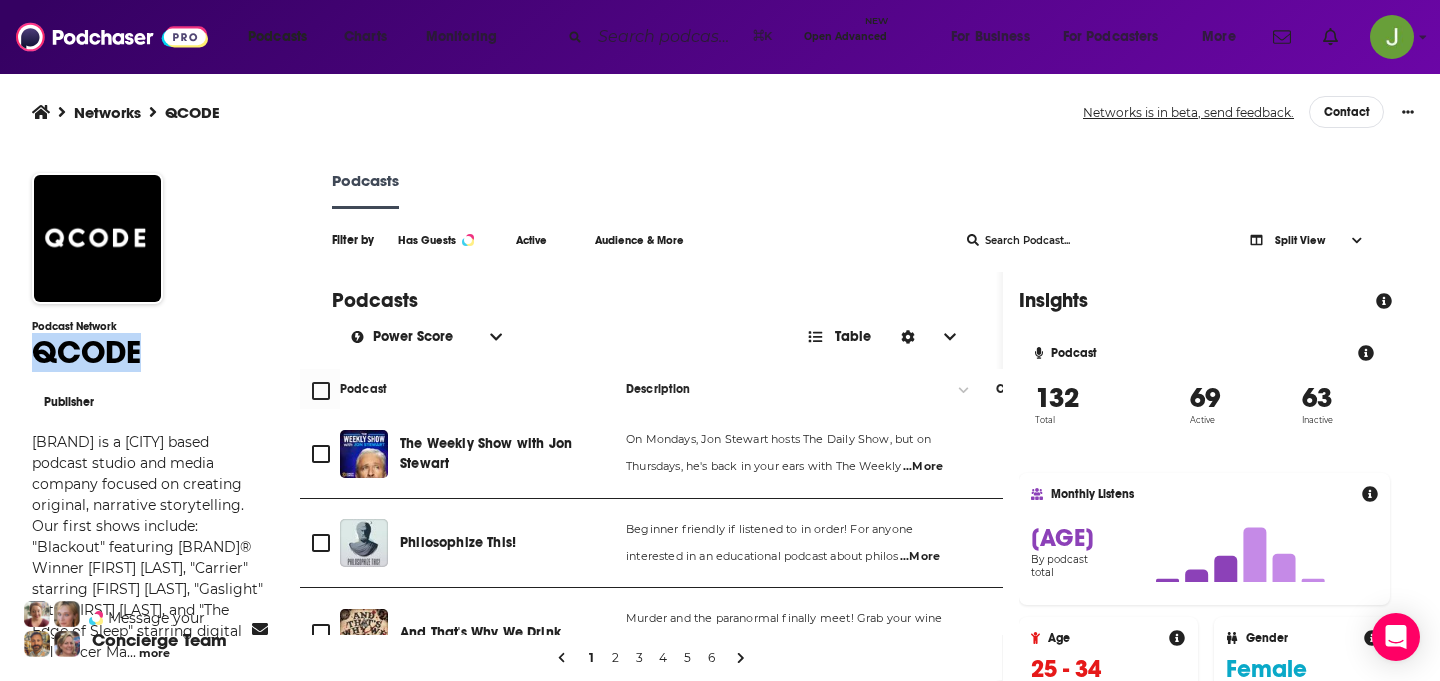drag, startPoint x: 39, startPoint y: 349, endPoint x: 184, endPoint y: 349, distance: 145 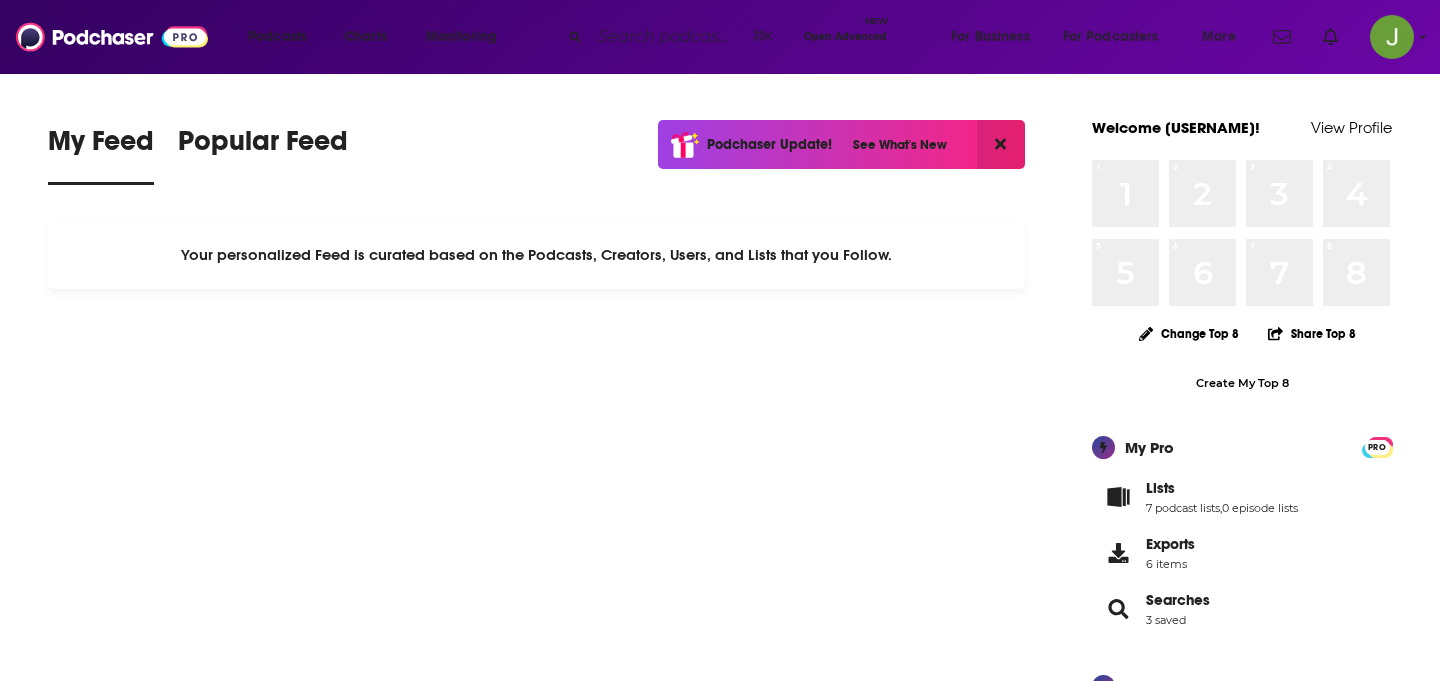 scroll, scrollTop: 0, scrollLeft: 0, axis: both 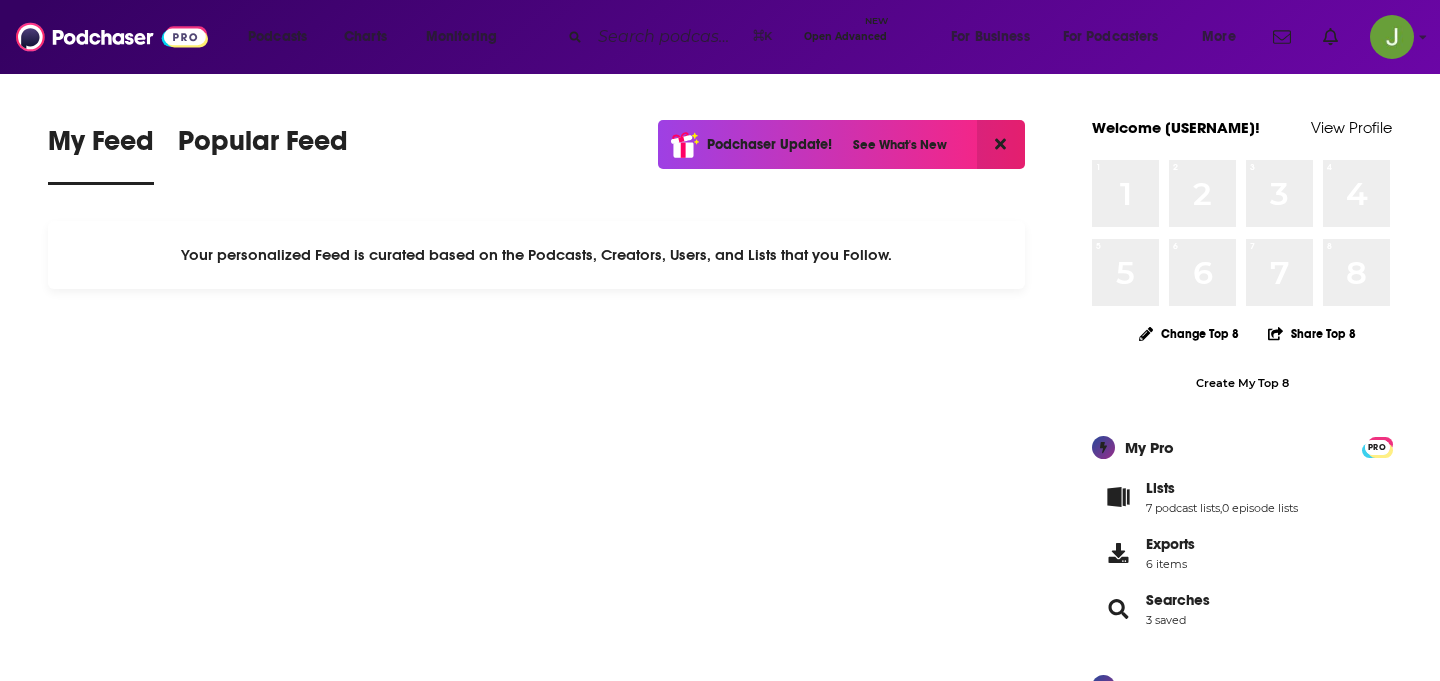 click at bounding box center (667, 37) 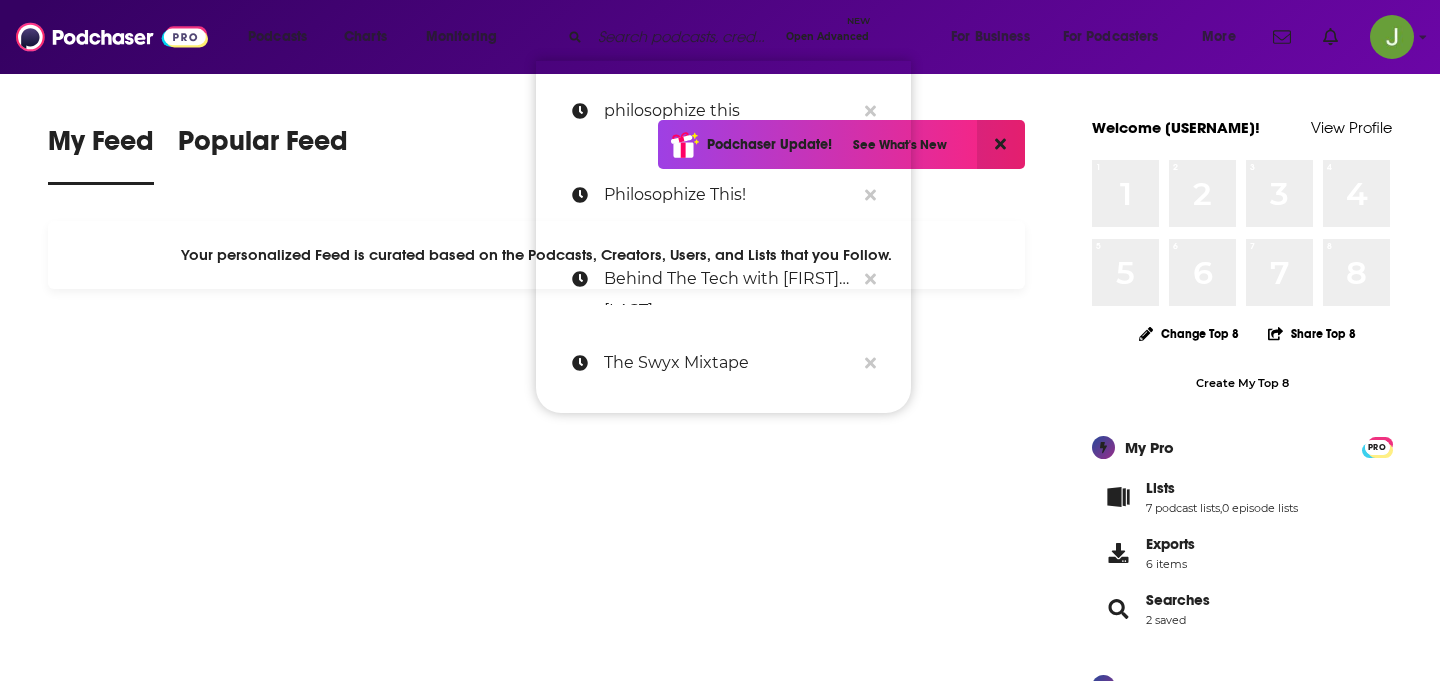 paste on "Dwarkesh Patel" 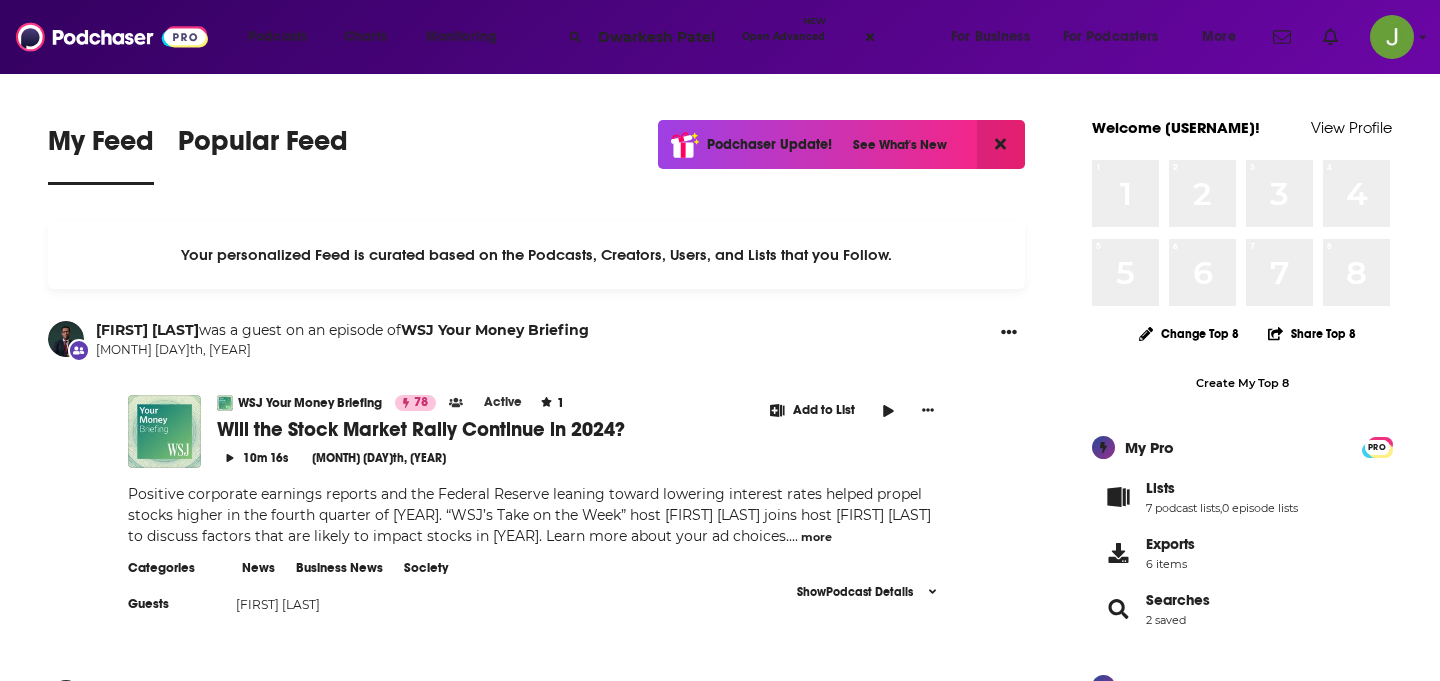 click on "Dwarkesh Patel" at bounding box center (662, 37) 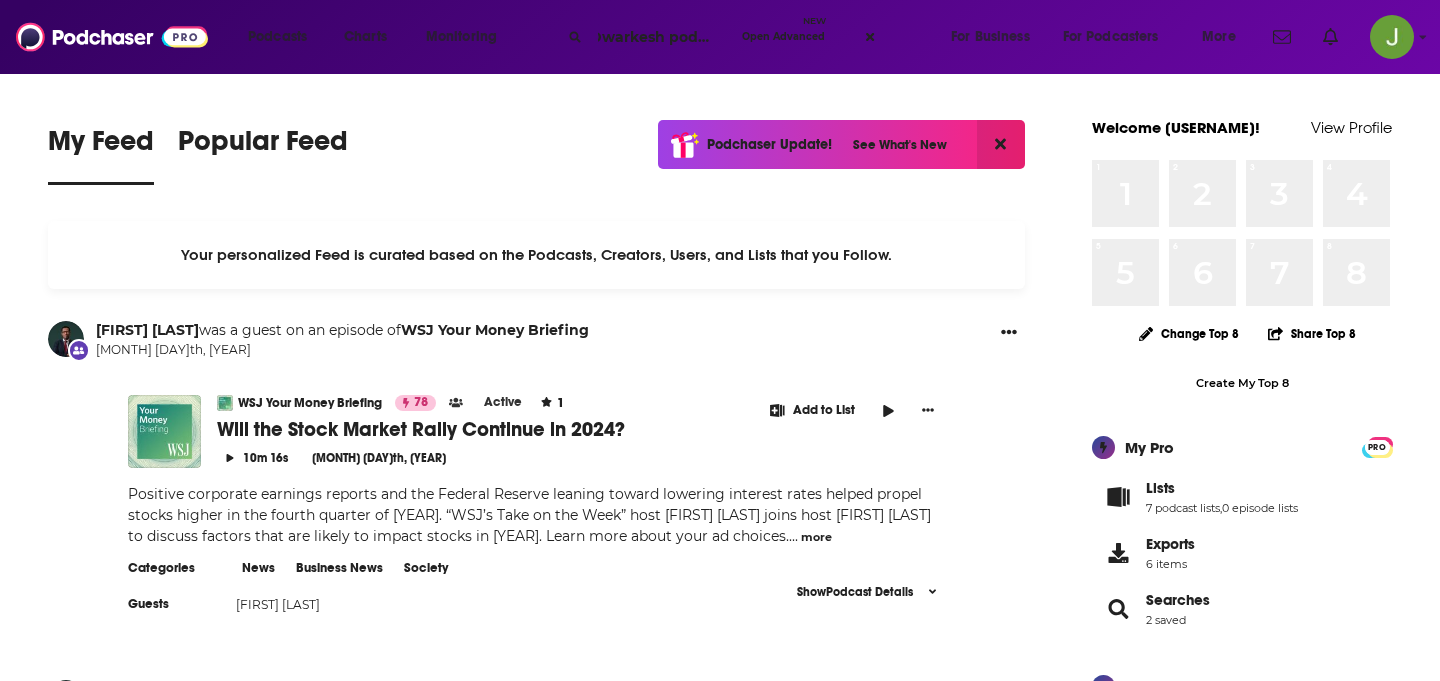 scroll, scrollTop: 0, scrollLeft: 15, axis: horizontal 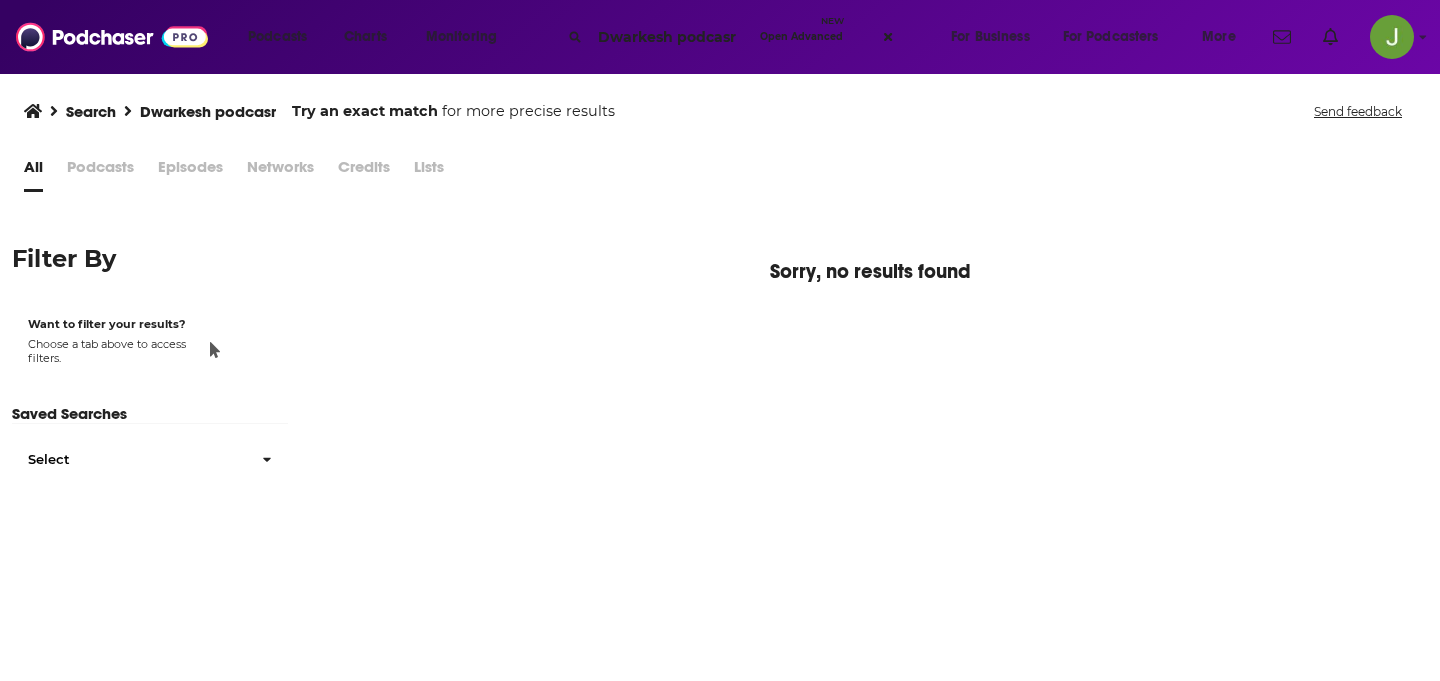 click on "Dwarkesh podcasr" at bounding box center (671, 37) 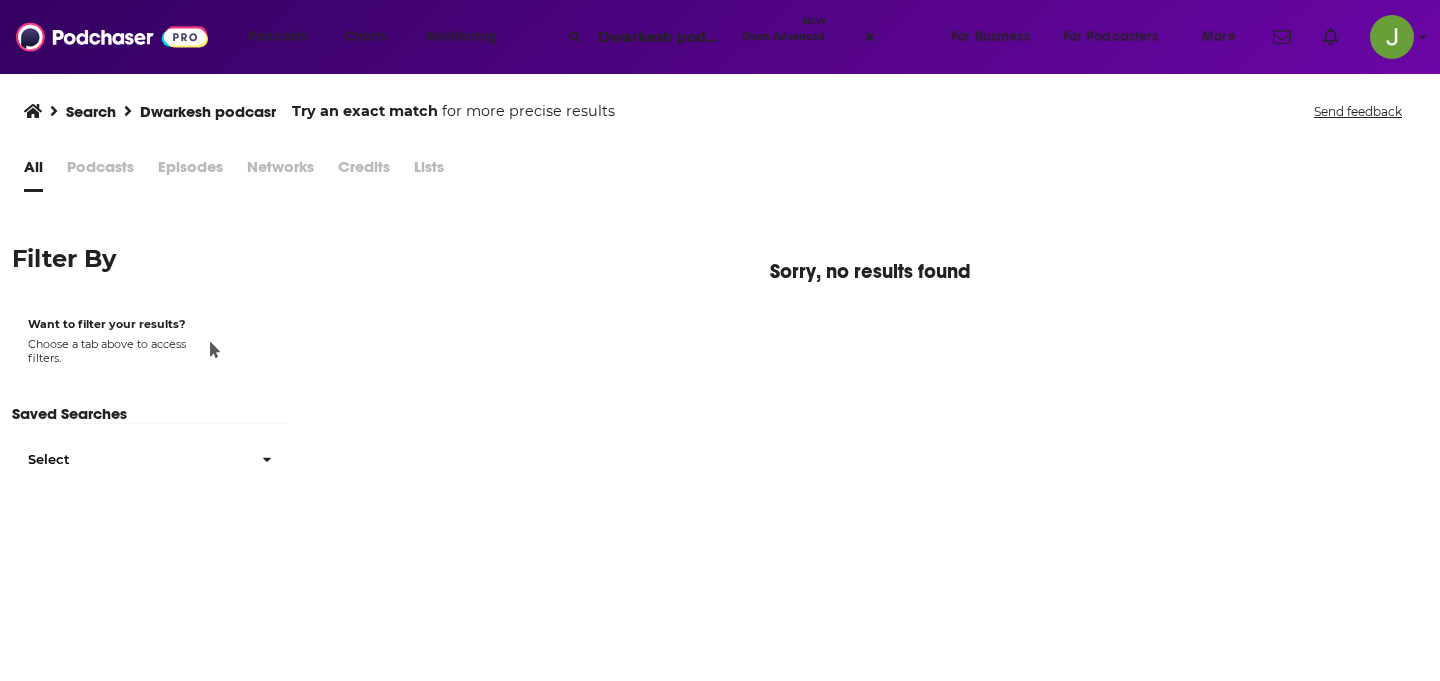 click on "Dwarkesh podcasr" at bounding box center [662, 37] 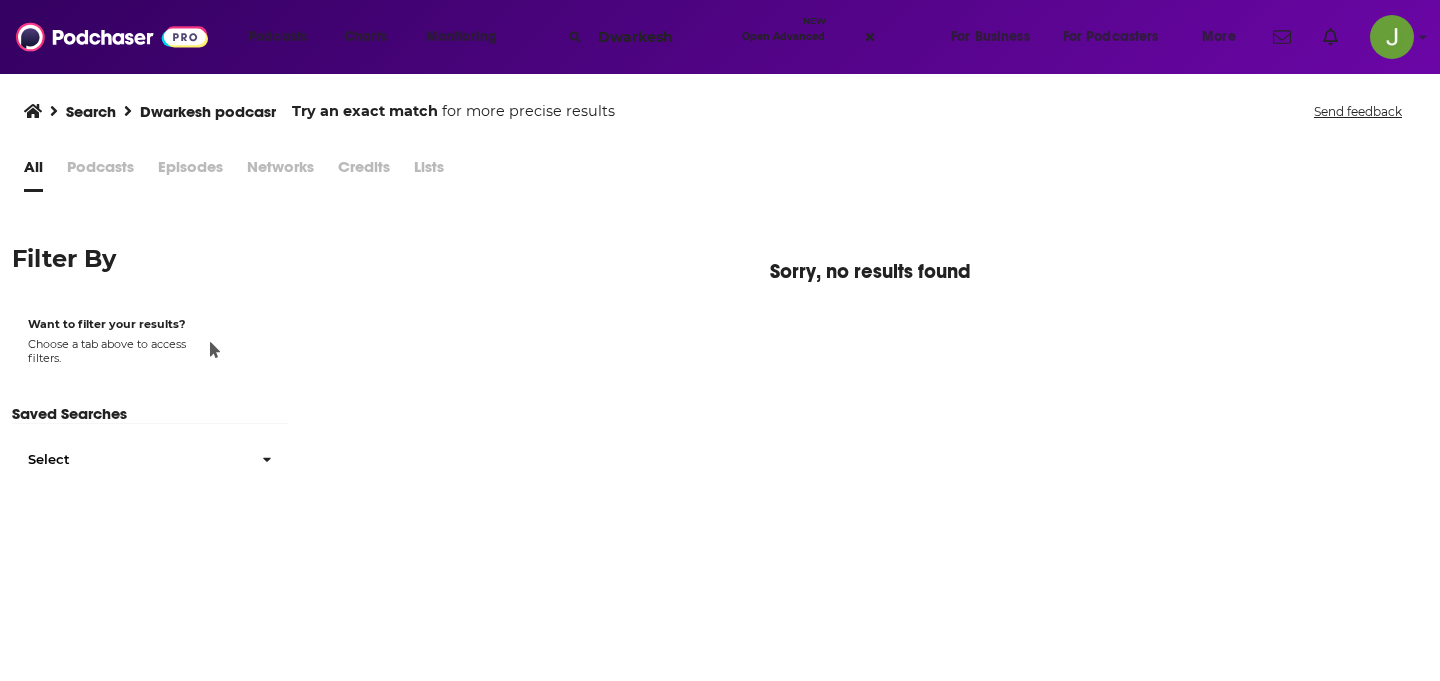 type on "Dwarkesh" 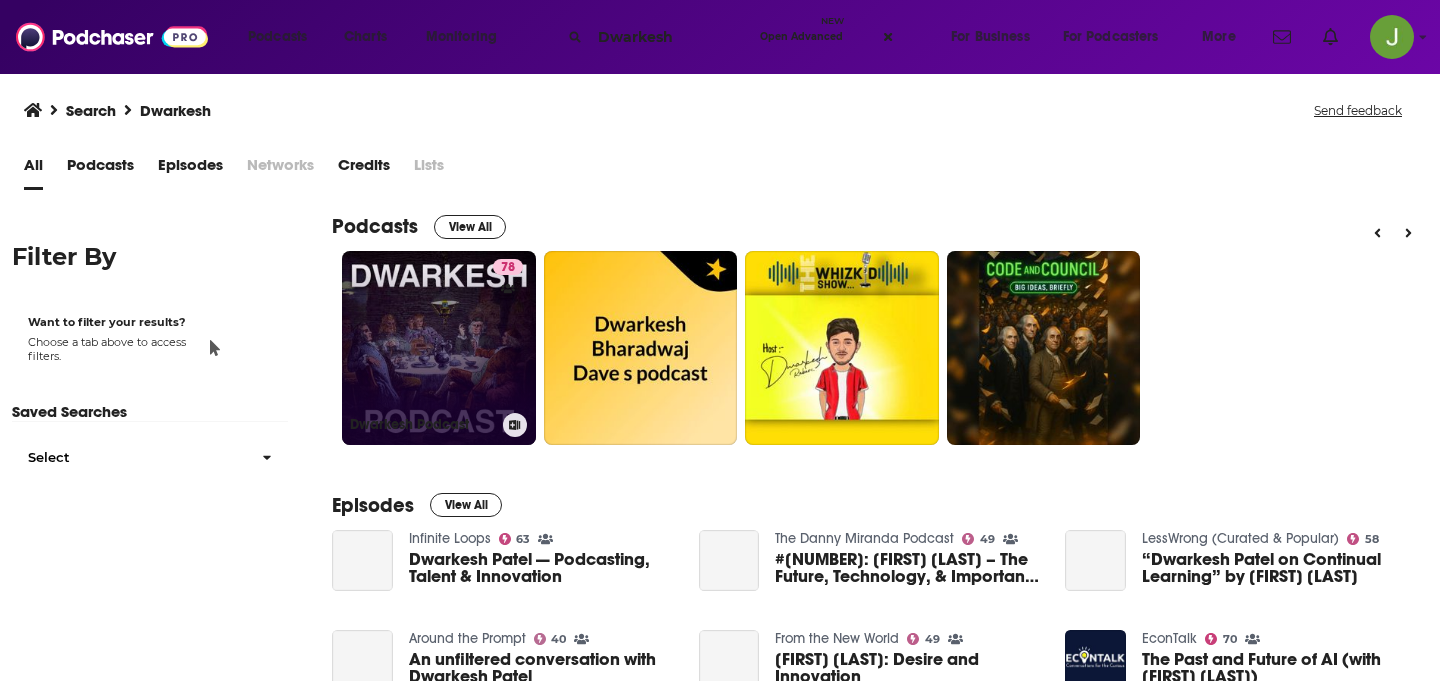 click on "78" at bounding box center [510, 336] 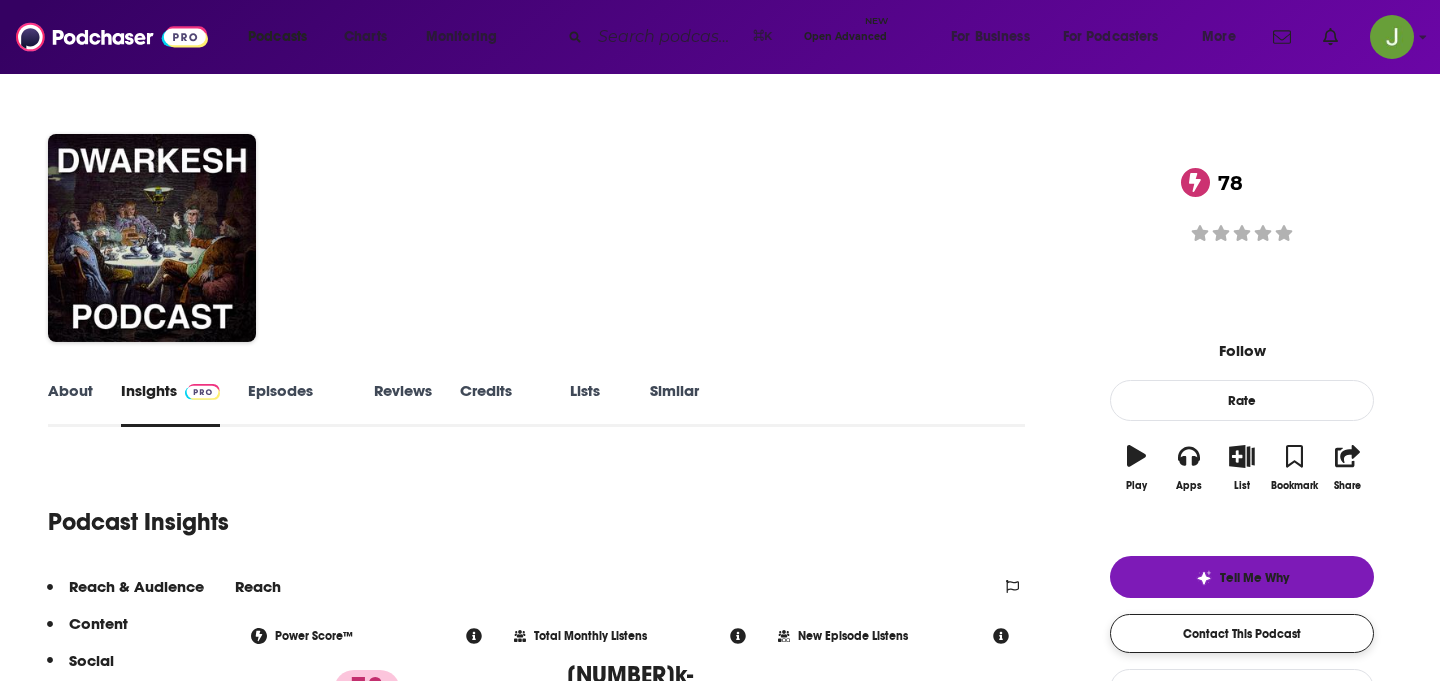 click on "Contact This Podcast" at bounding box center (1242, 633) 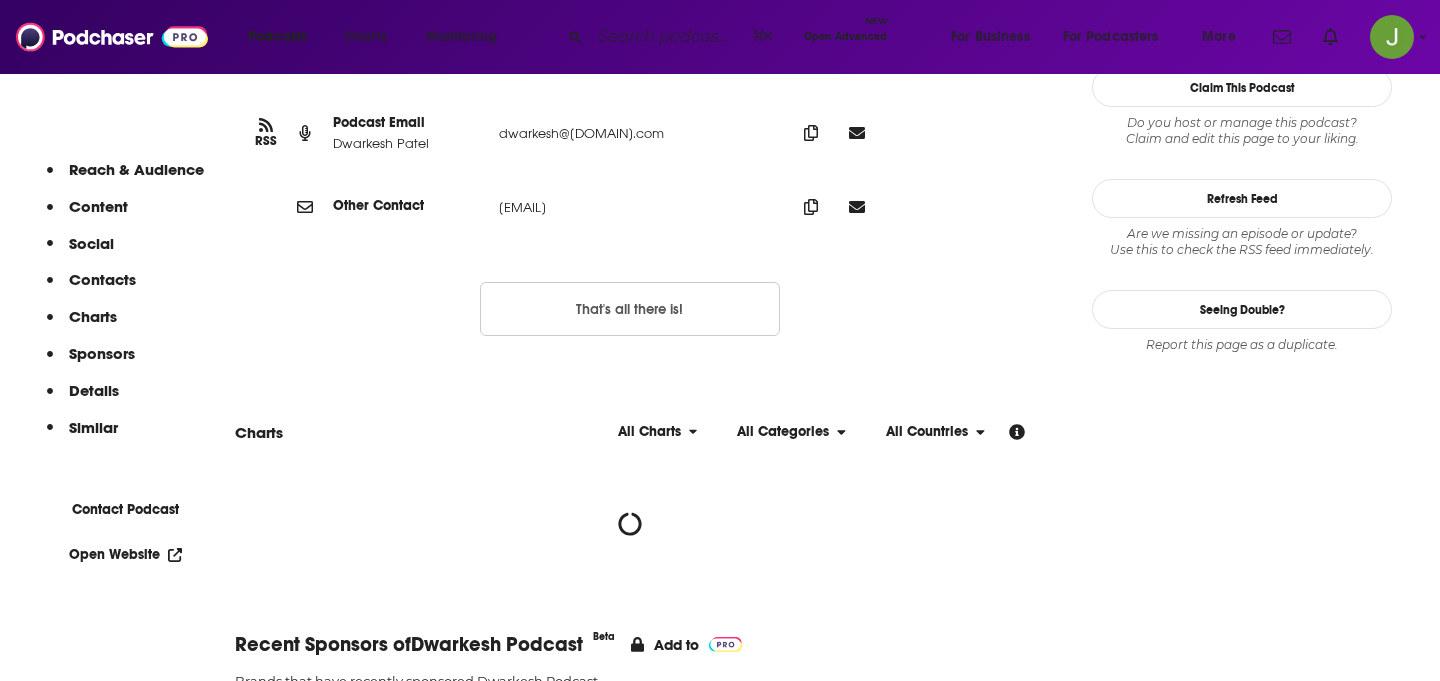 scroll, scrollTop: 1837, scrollLeft: 0, axis: vertical 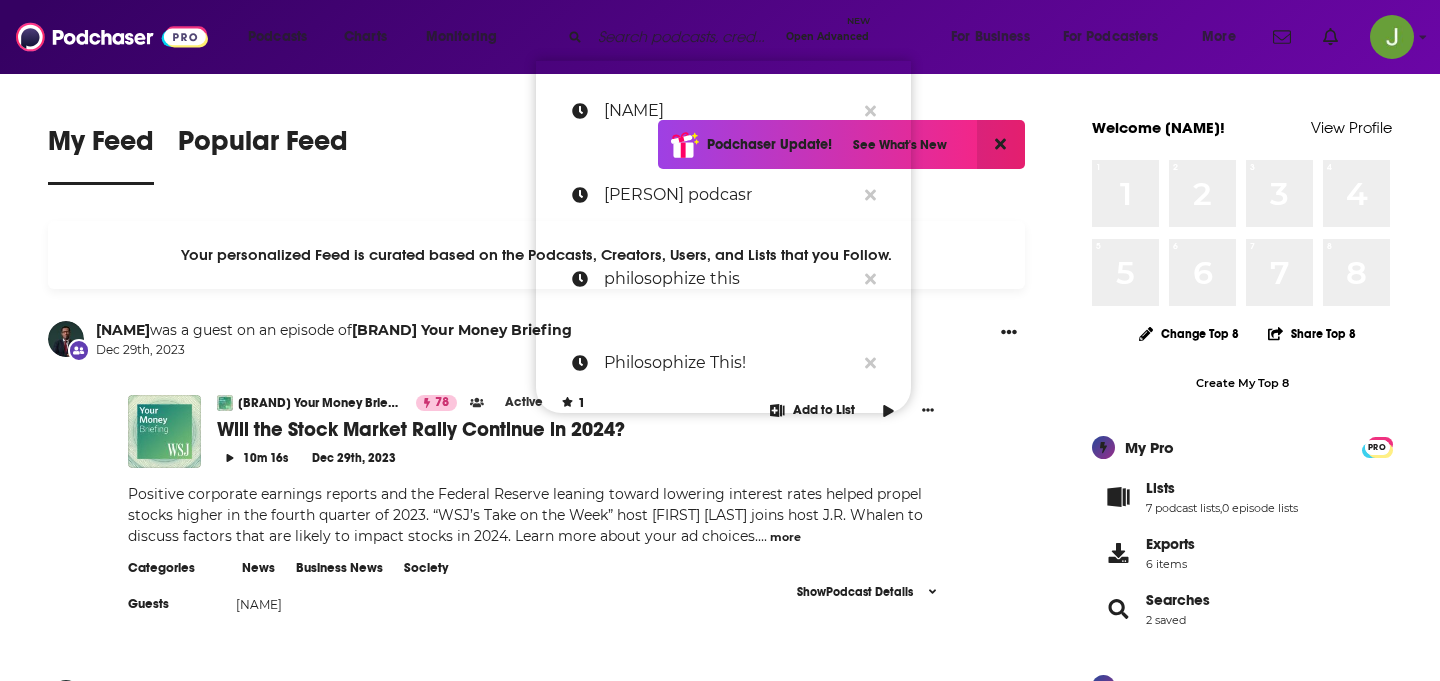 click at bounding box center [684, 37] 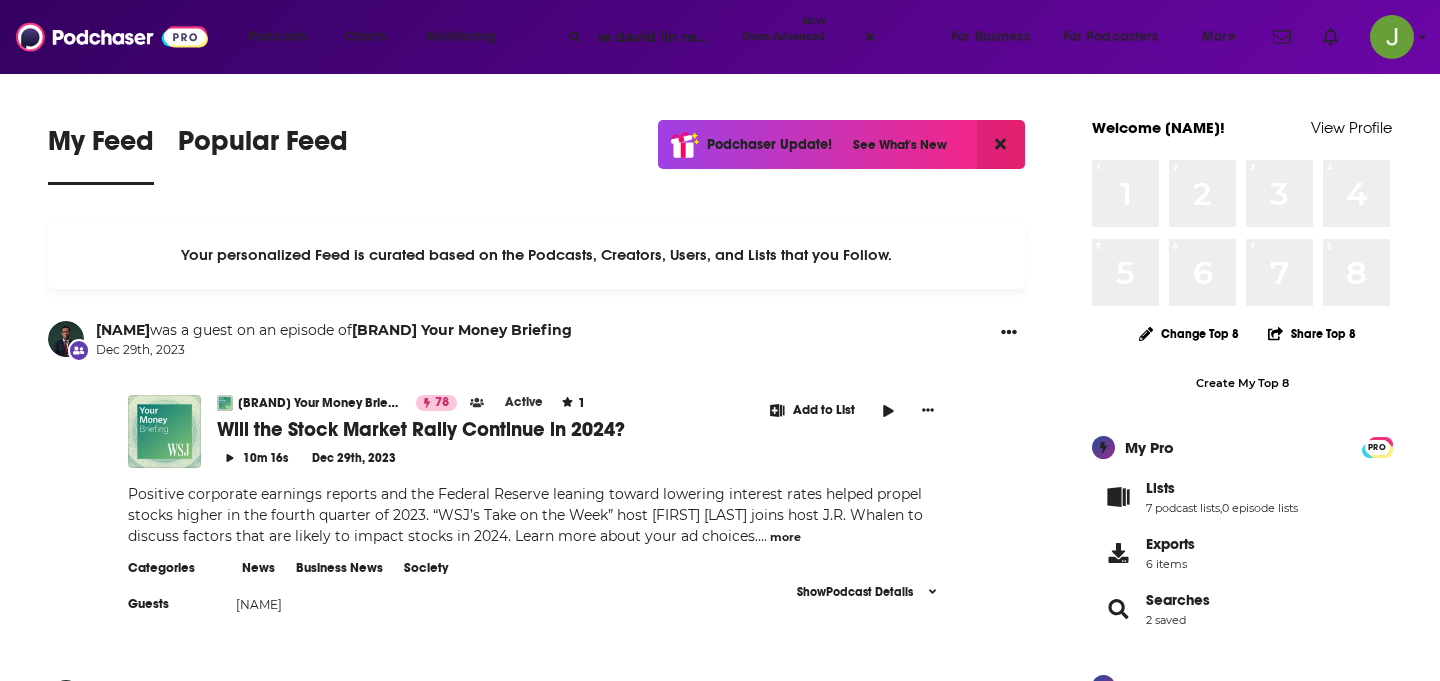 scroll, scrollTop: 0, scrollLeft: 19, axis: horizontal 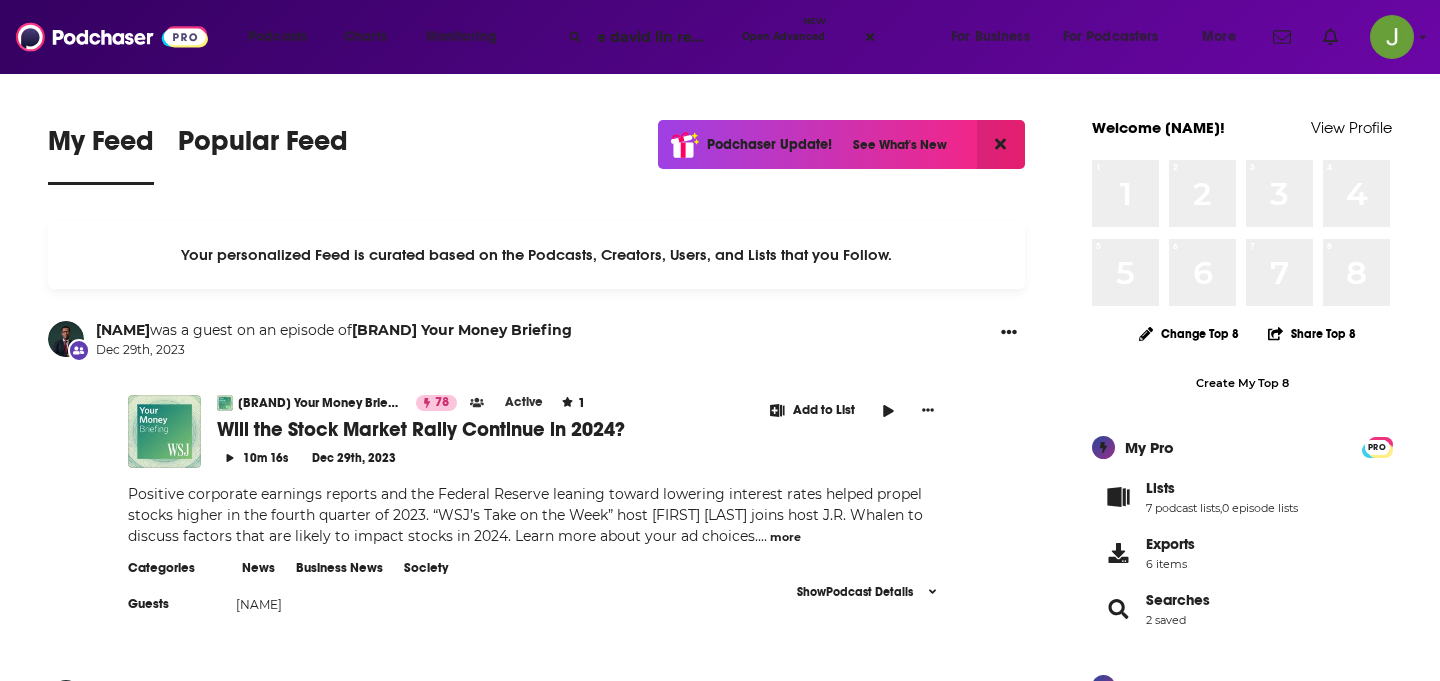 type on "the david lin report" 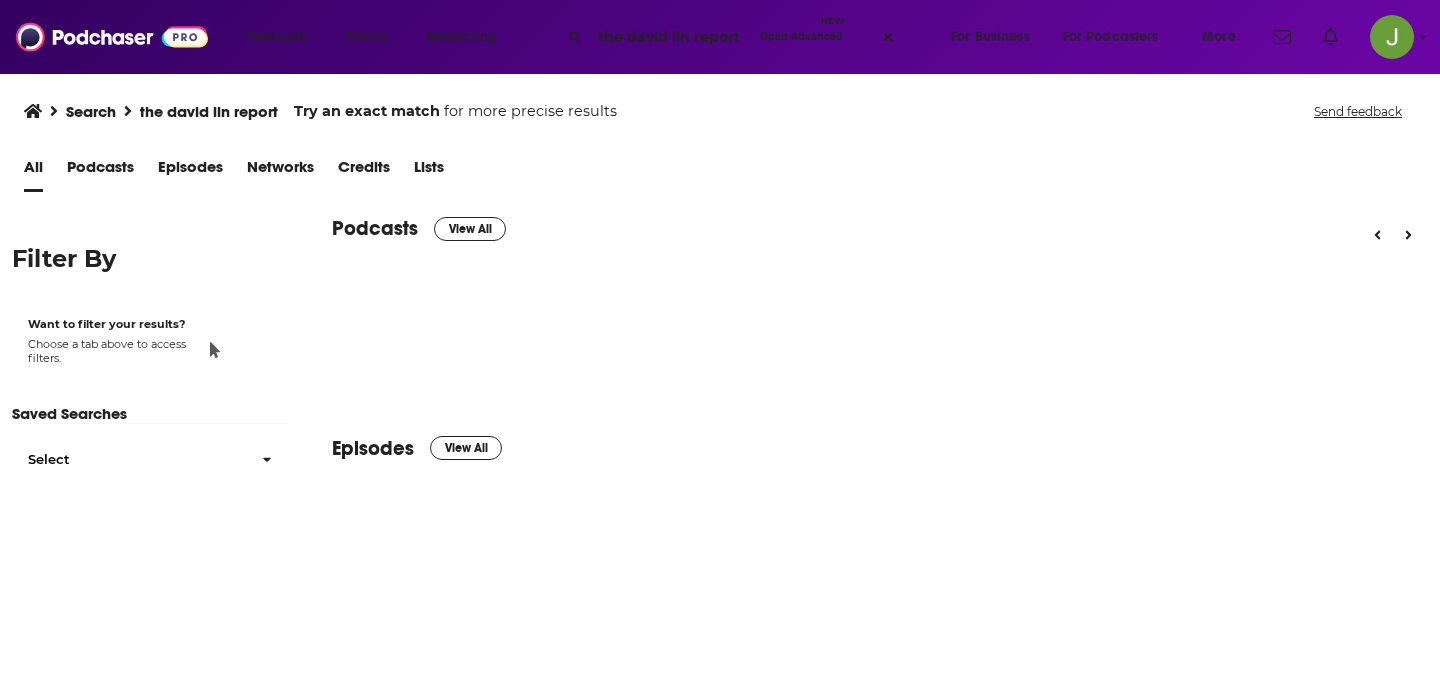 scroll, scrollTop: 0, scrollLeft: 0, axis: both 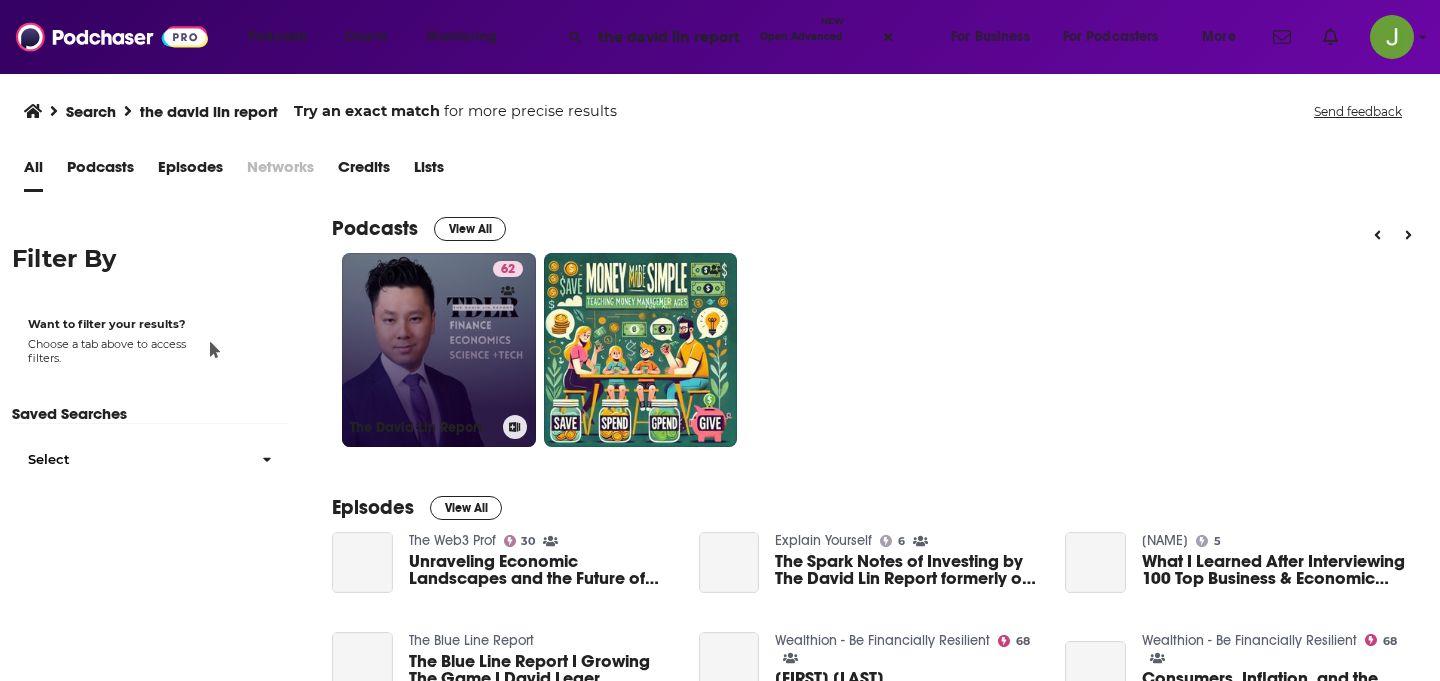 click on "62 The David Lin Report" at bounding box center [439, 350] 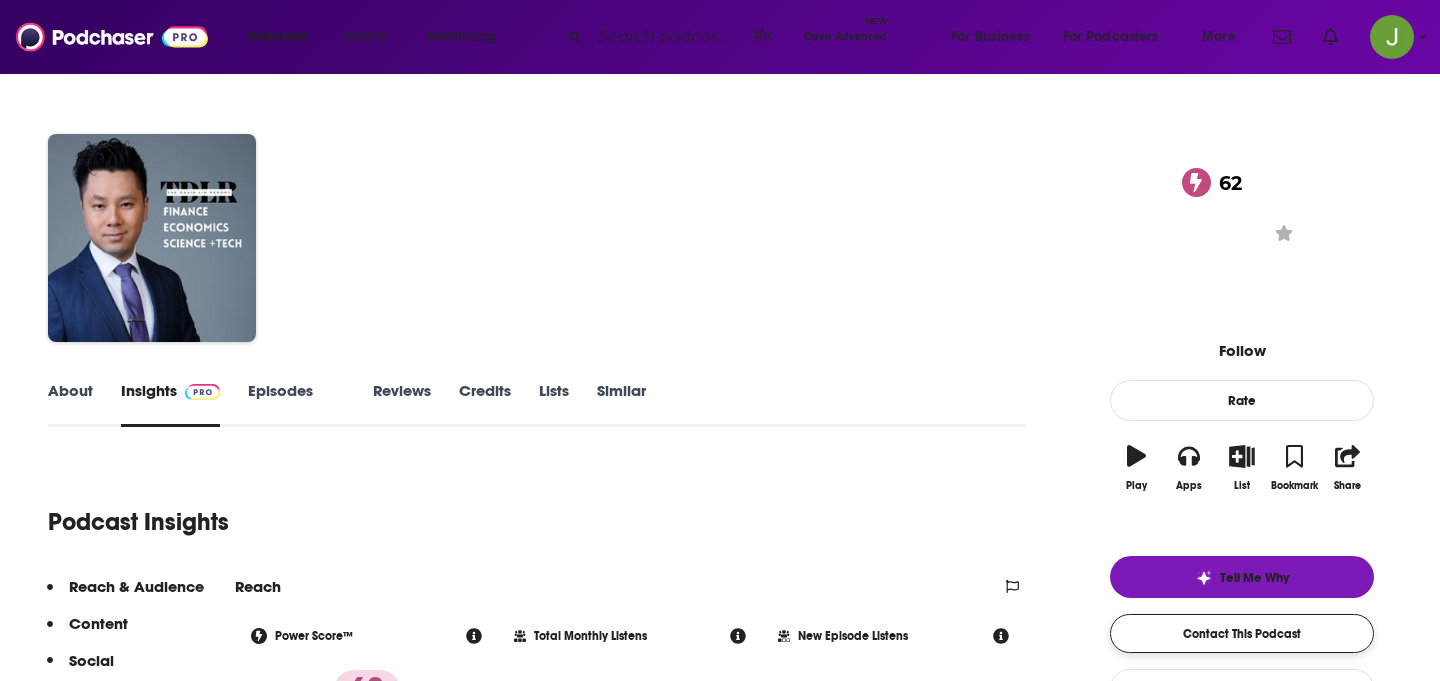 click on "Contact This Podcast" at bounding box center [1242, 633] 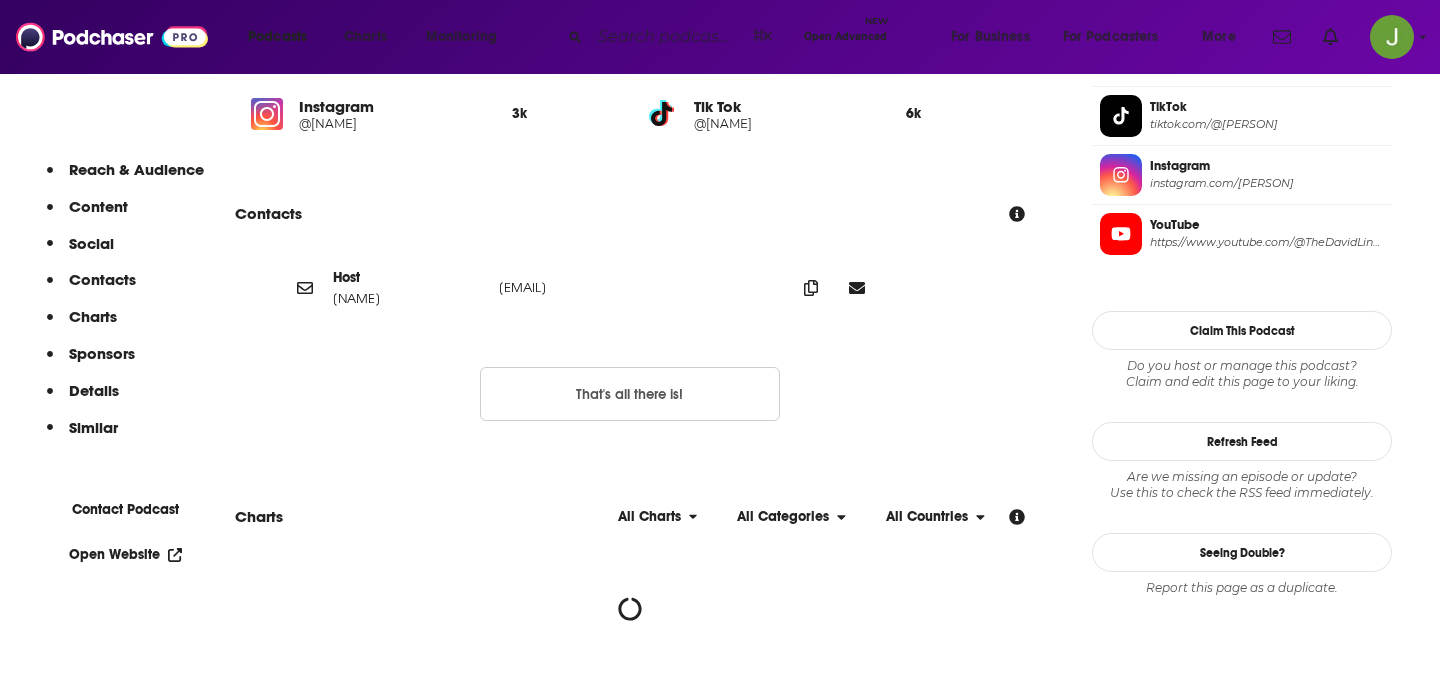 scroll, scrollTop: 1782, scrollLeft: 0, axis: vertical 